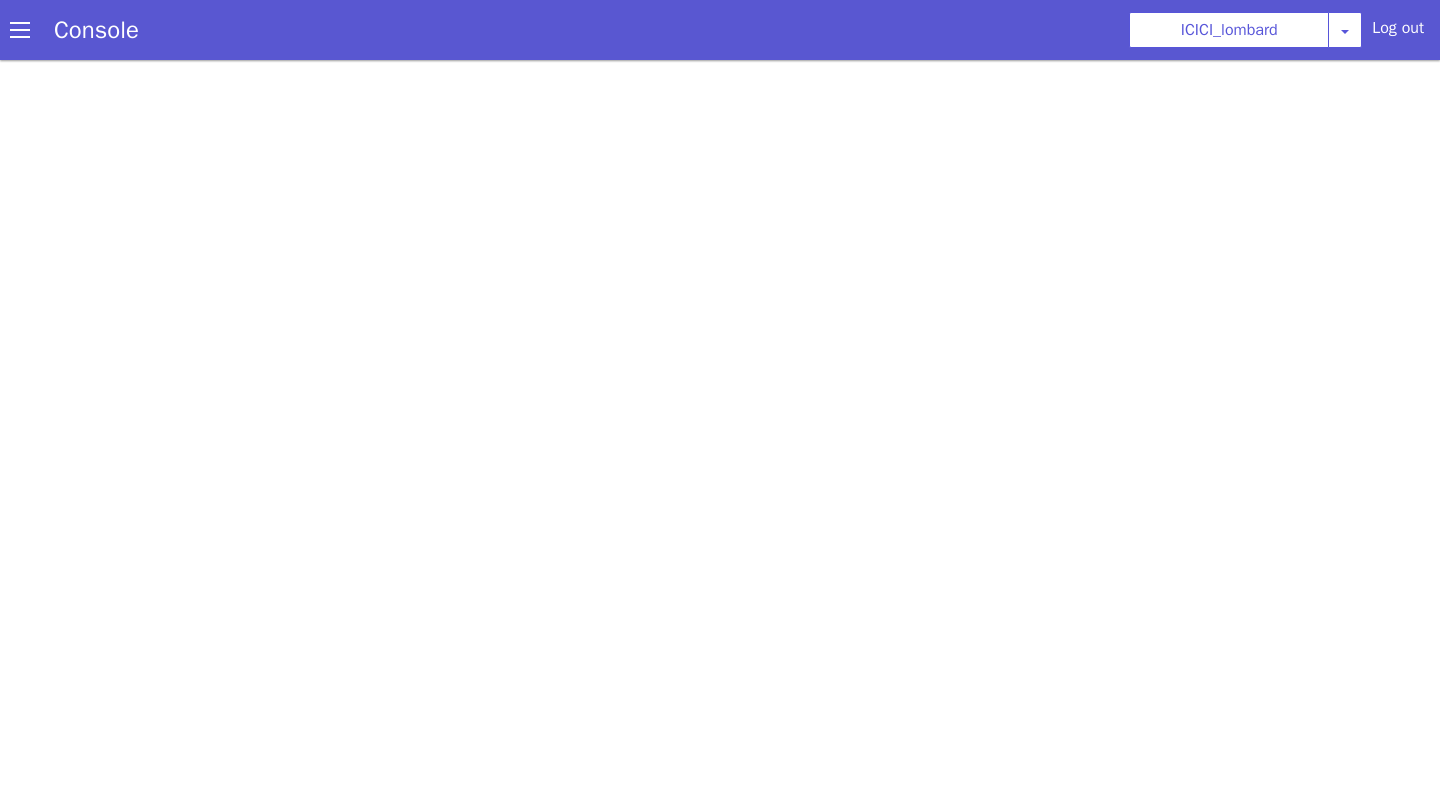scroll, scrollTop: 0, scrollLeft: 0, axis: both 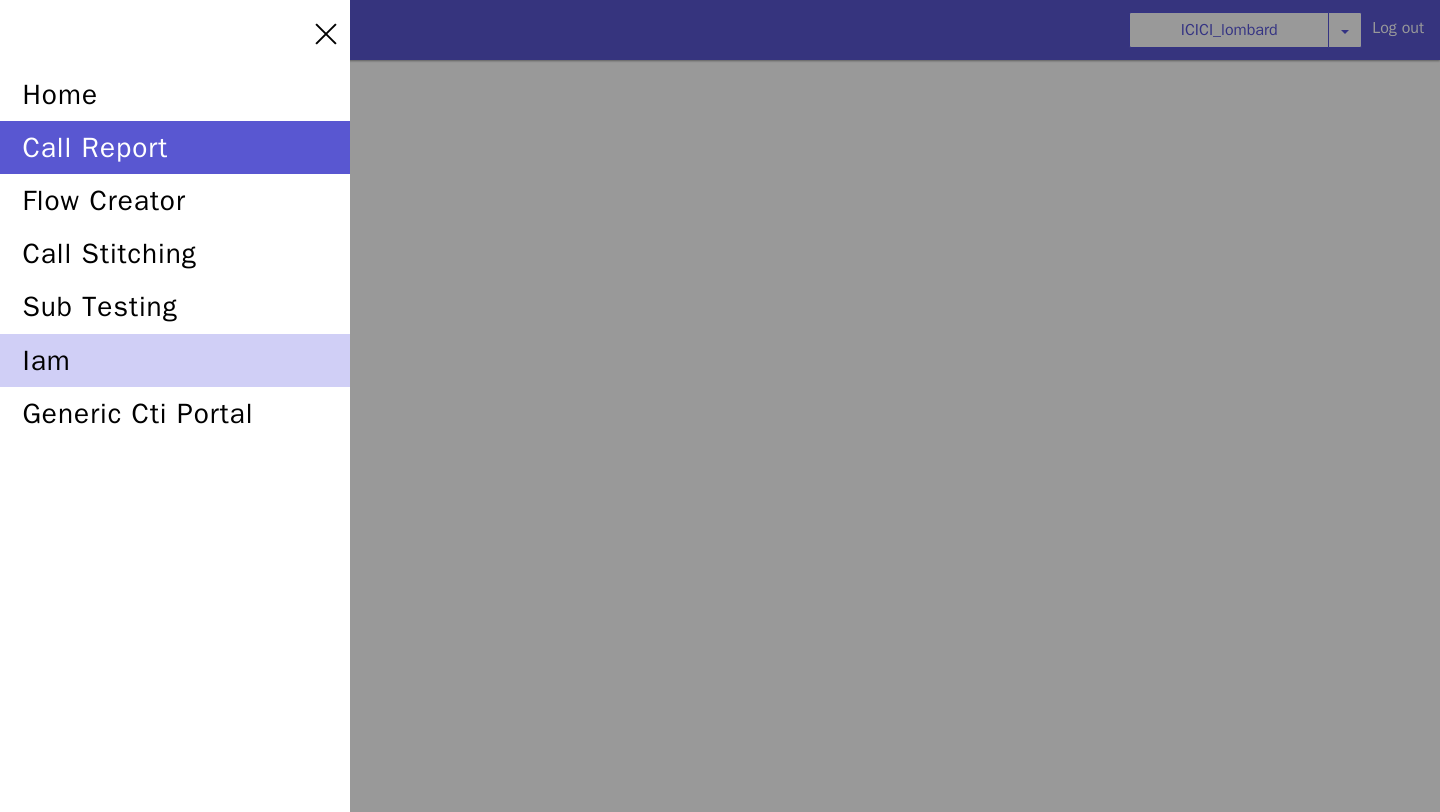 click on "iam" at bounding box center [175, 360] 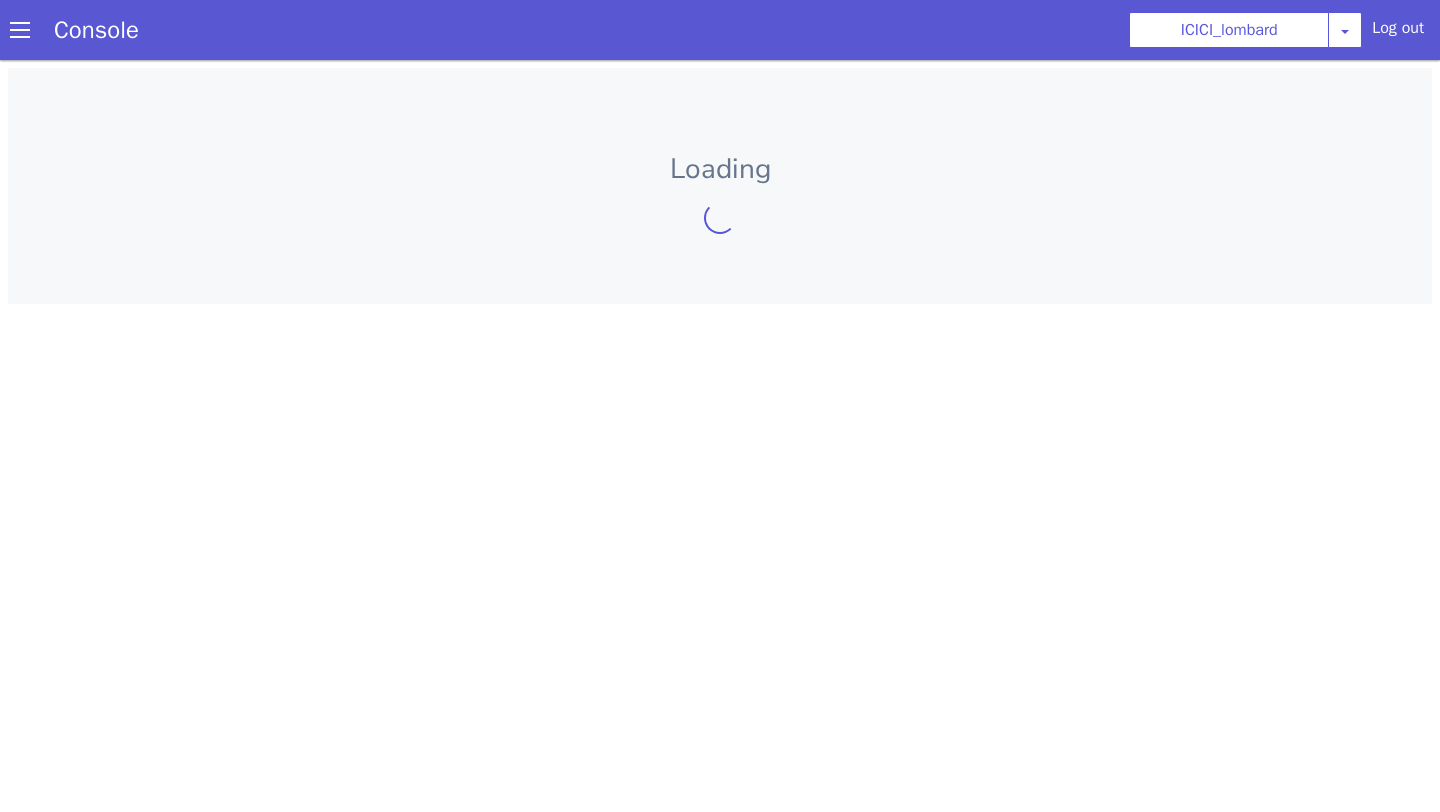scroll, scrollTop: 0, scrollLeft: 0, axis: both 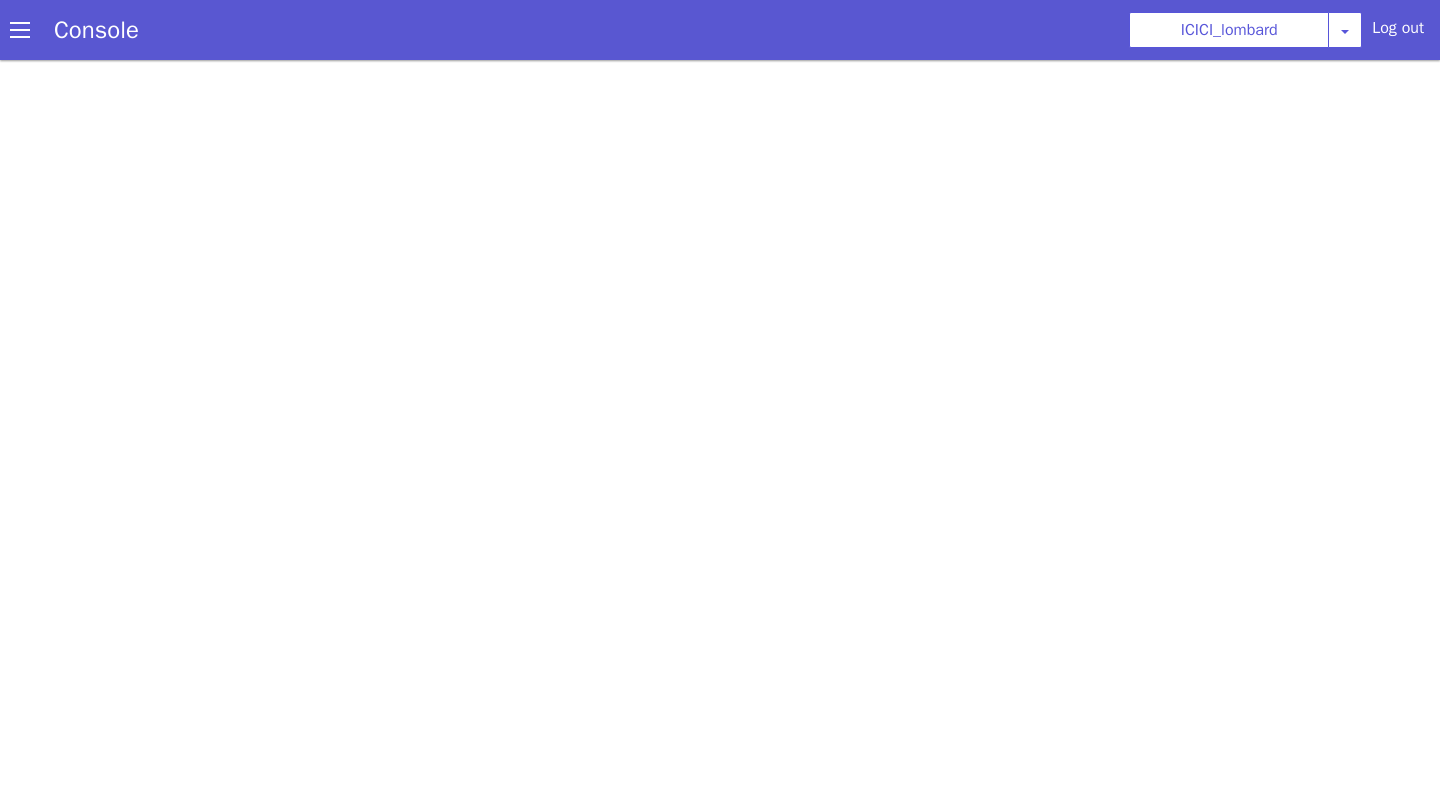 click at bounding box center [20, 30] 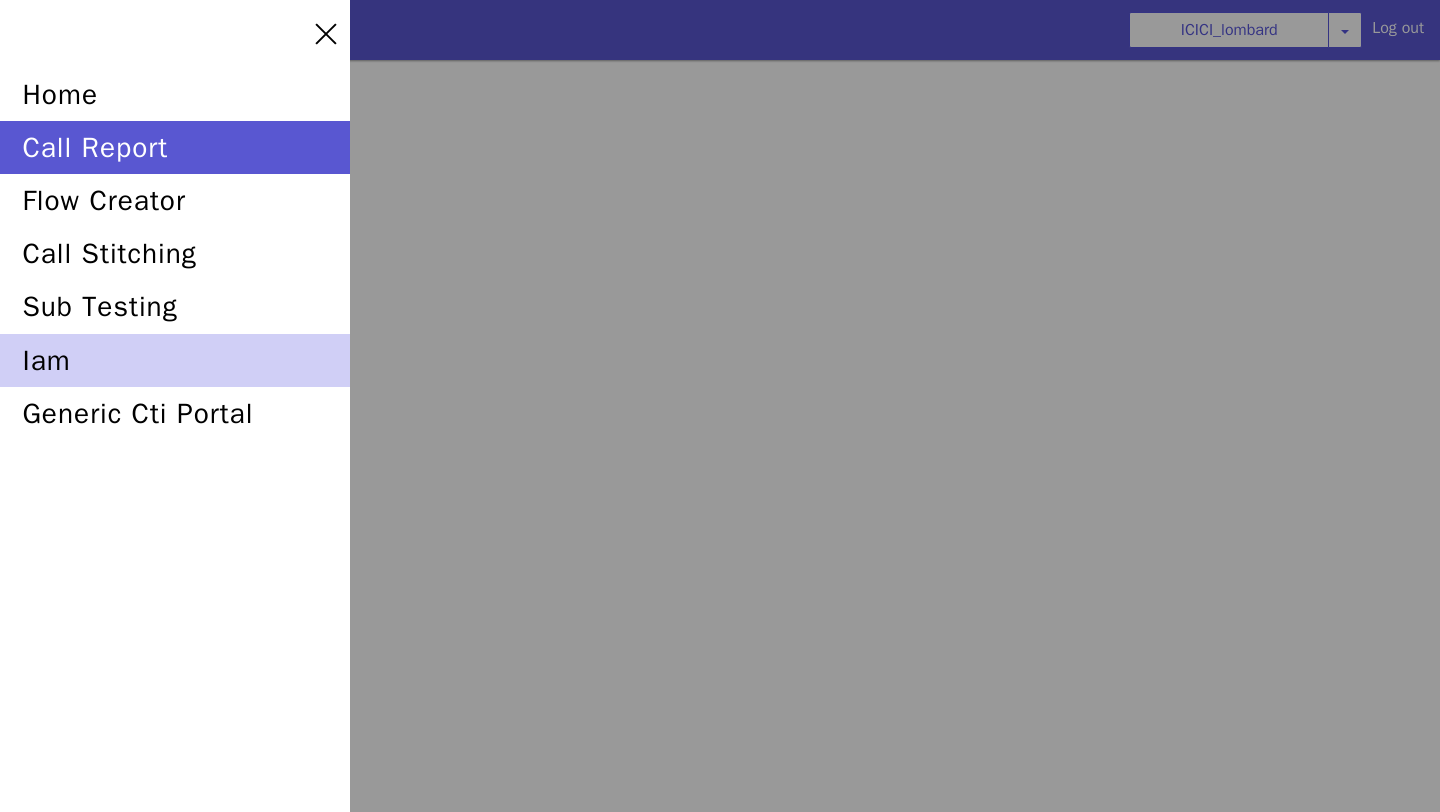 click on "iam" at bounding box center (175, 360) 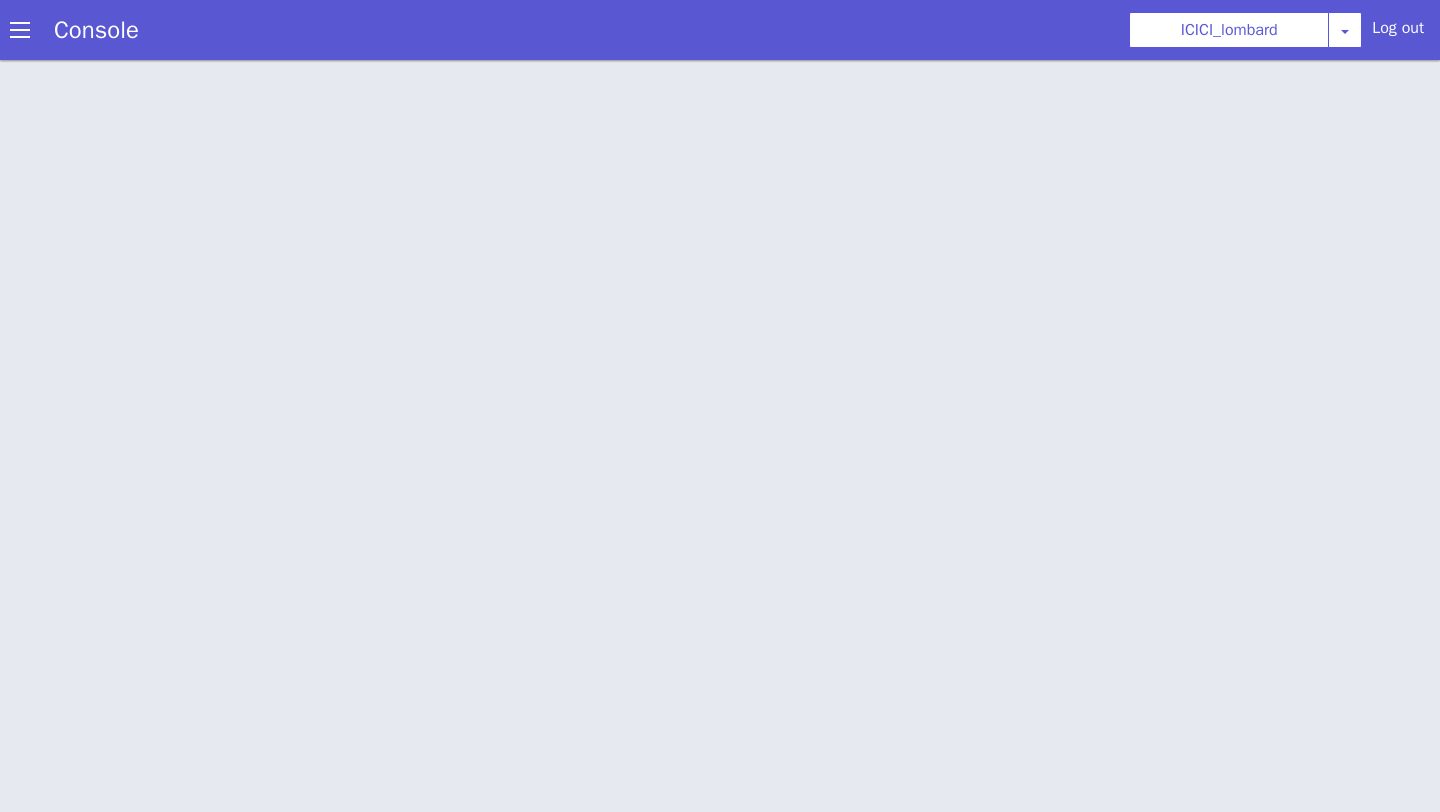 scroll, scrollTop: 6, scrollLeft: 0, axis: vertical 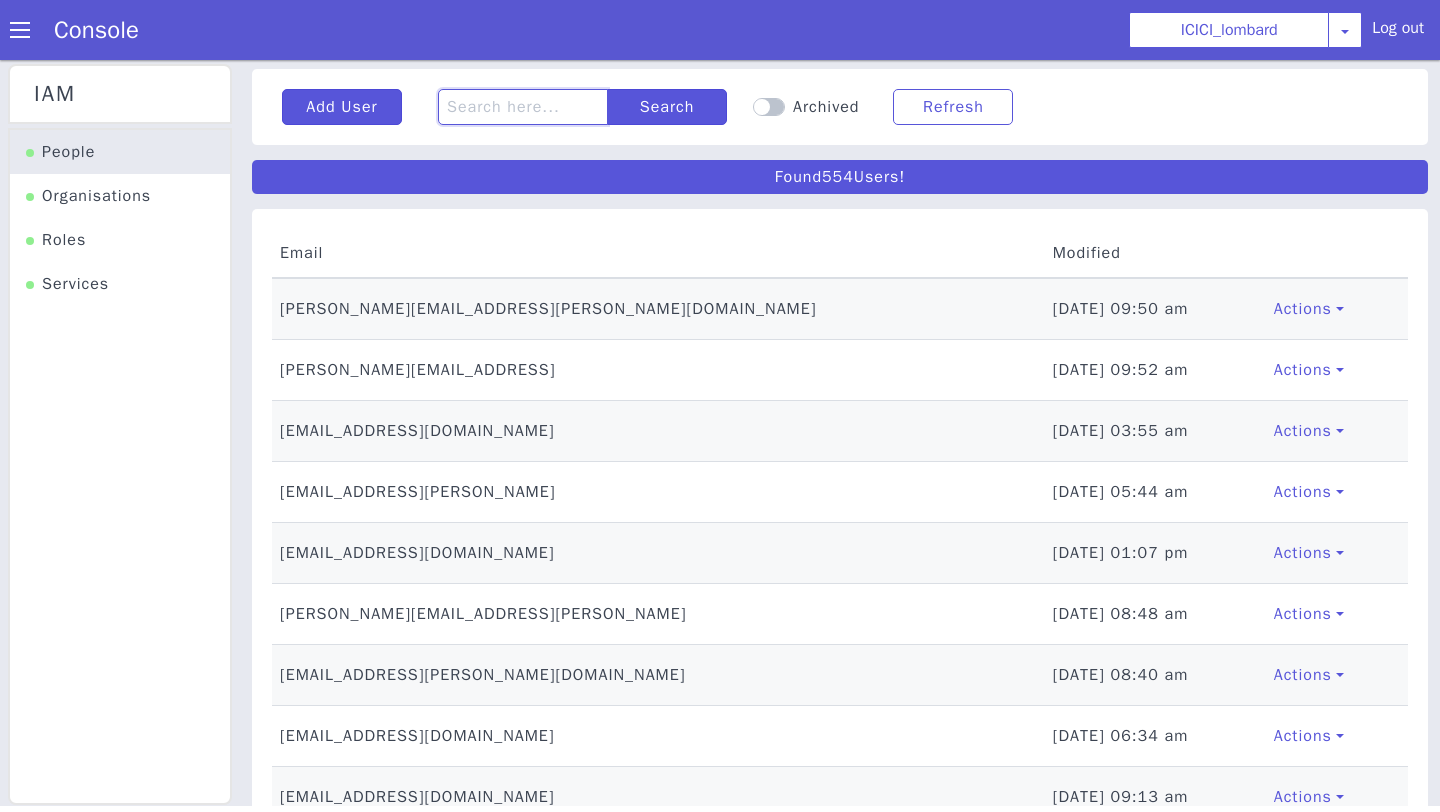 click at bounding box center (523, 107) 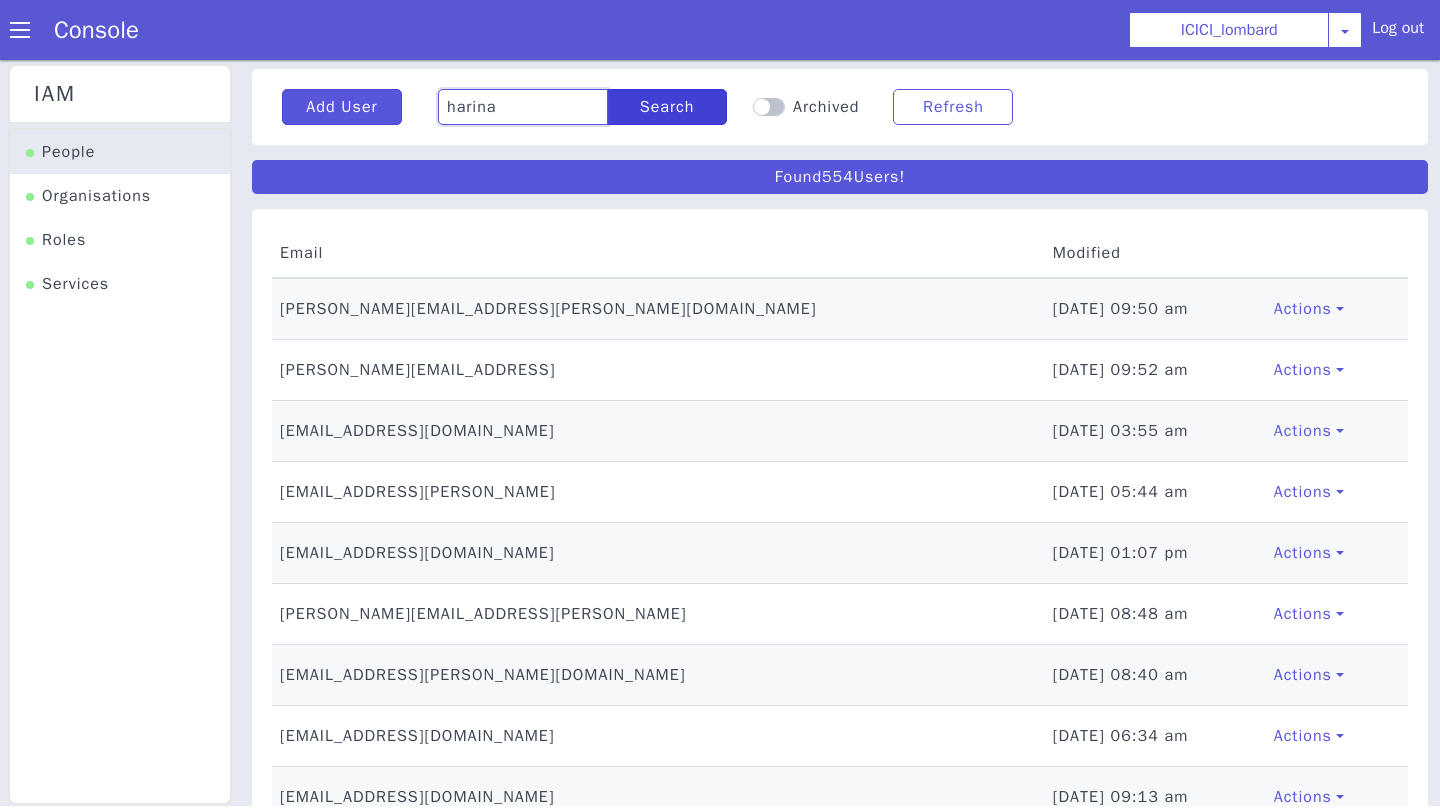 type on "harina" 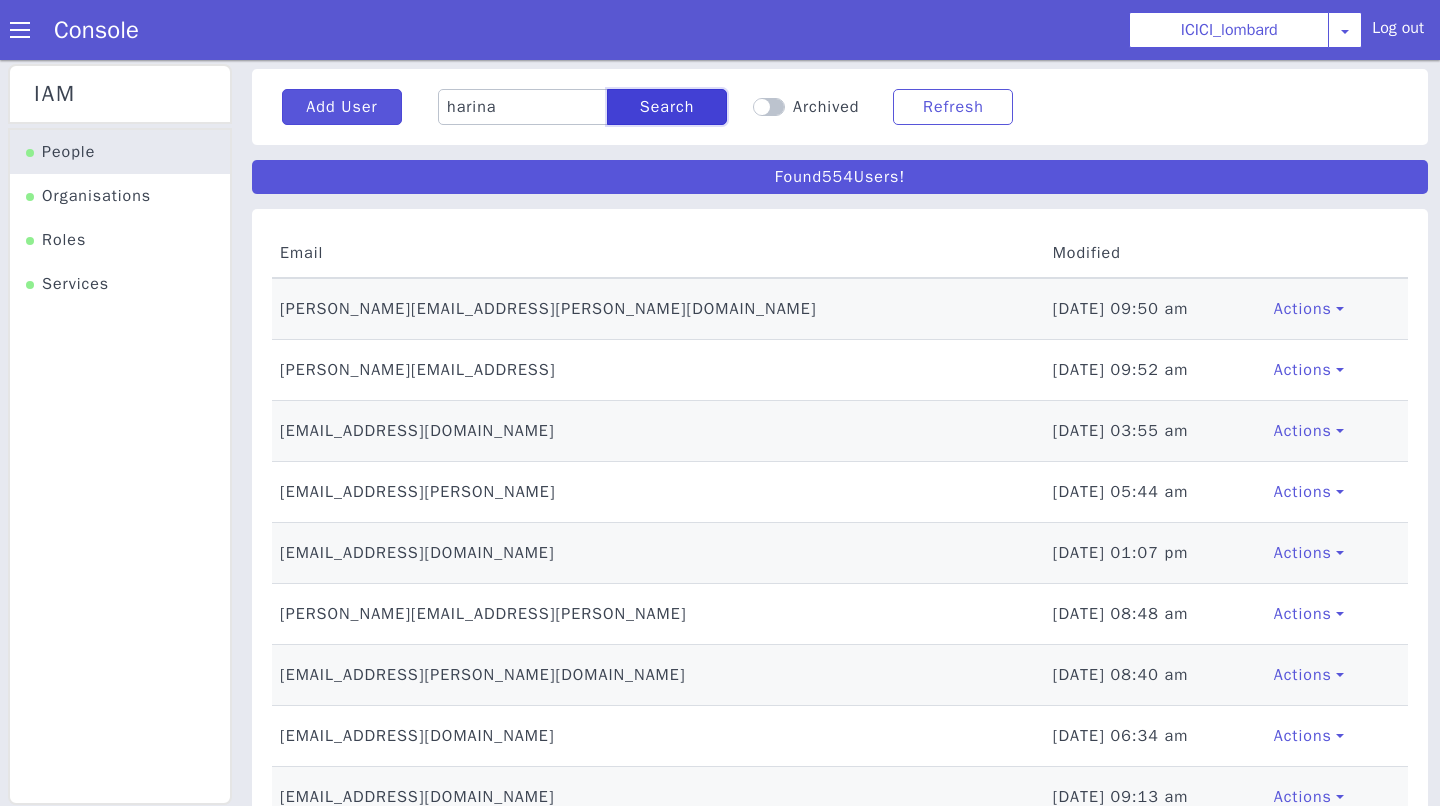 click on "Search" at bounding box center (667, 107) 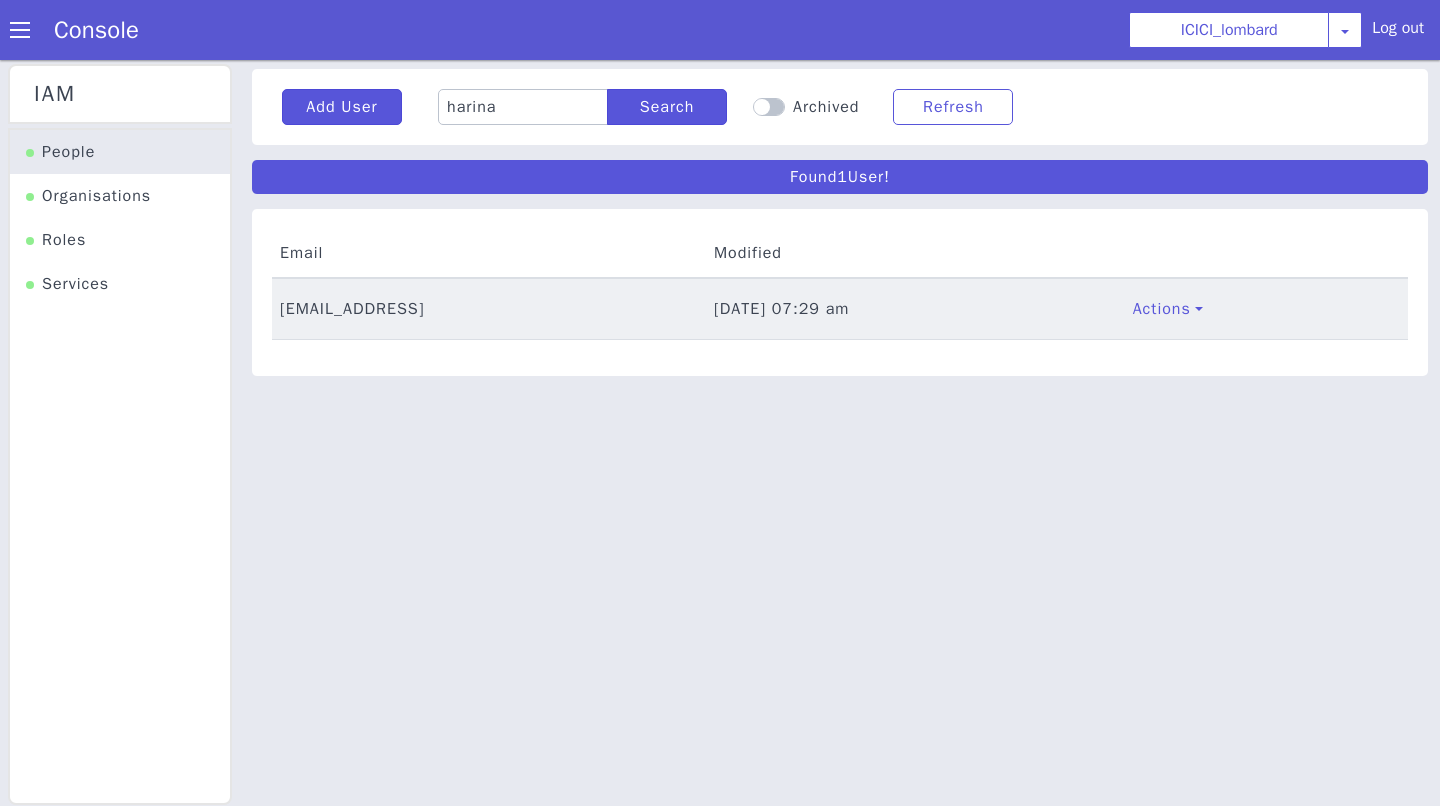 click on "shaik.harina@skitops.ai" at bounding box center (489, 309) 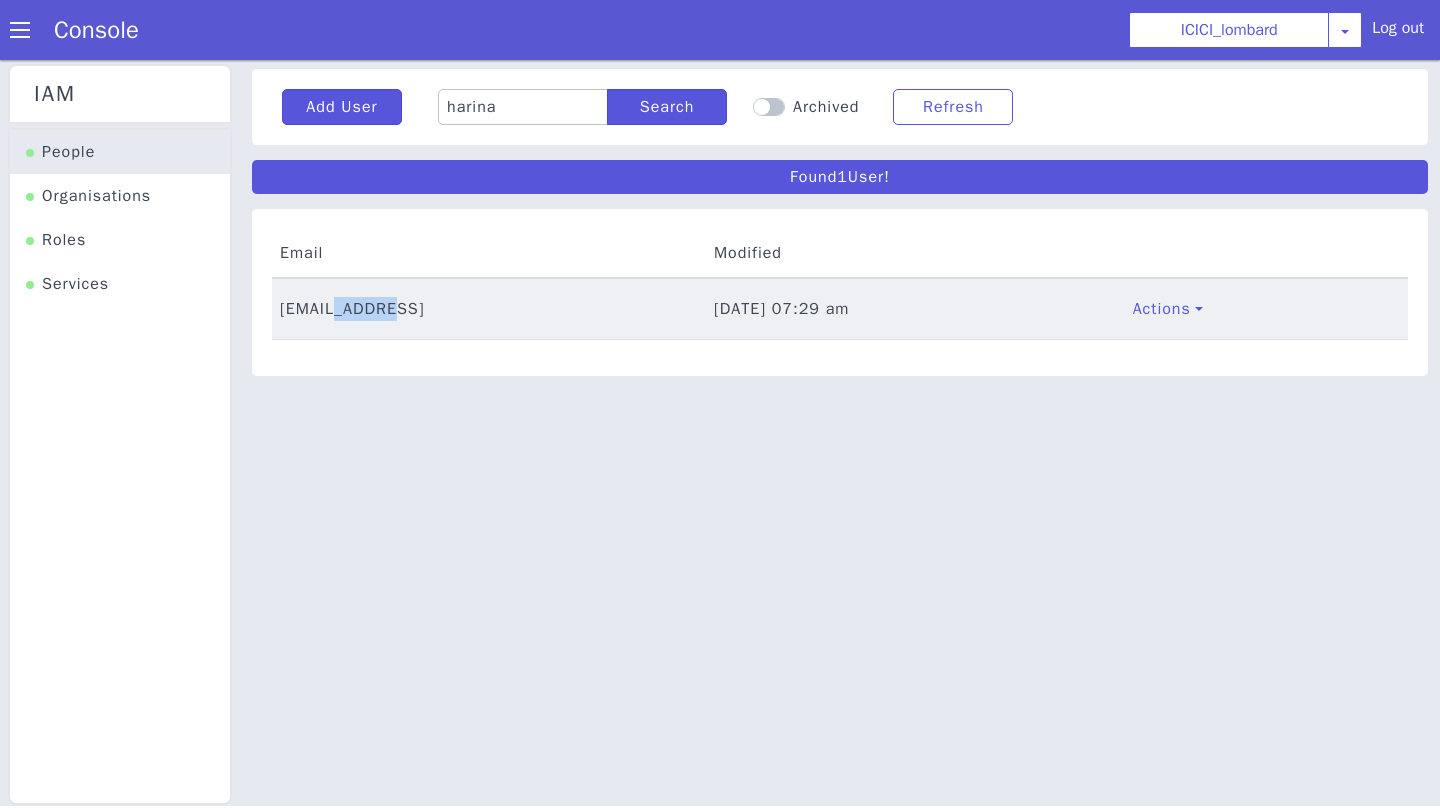 click on "shaik.harina@skitops.ai" at bounding box center (489, 309) 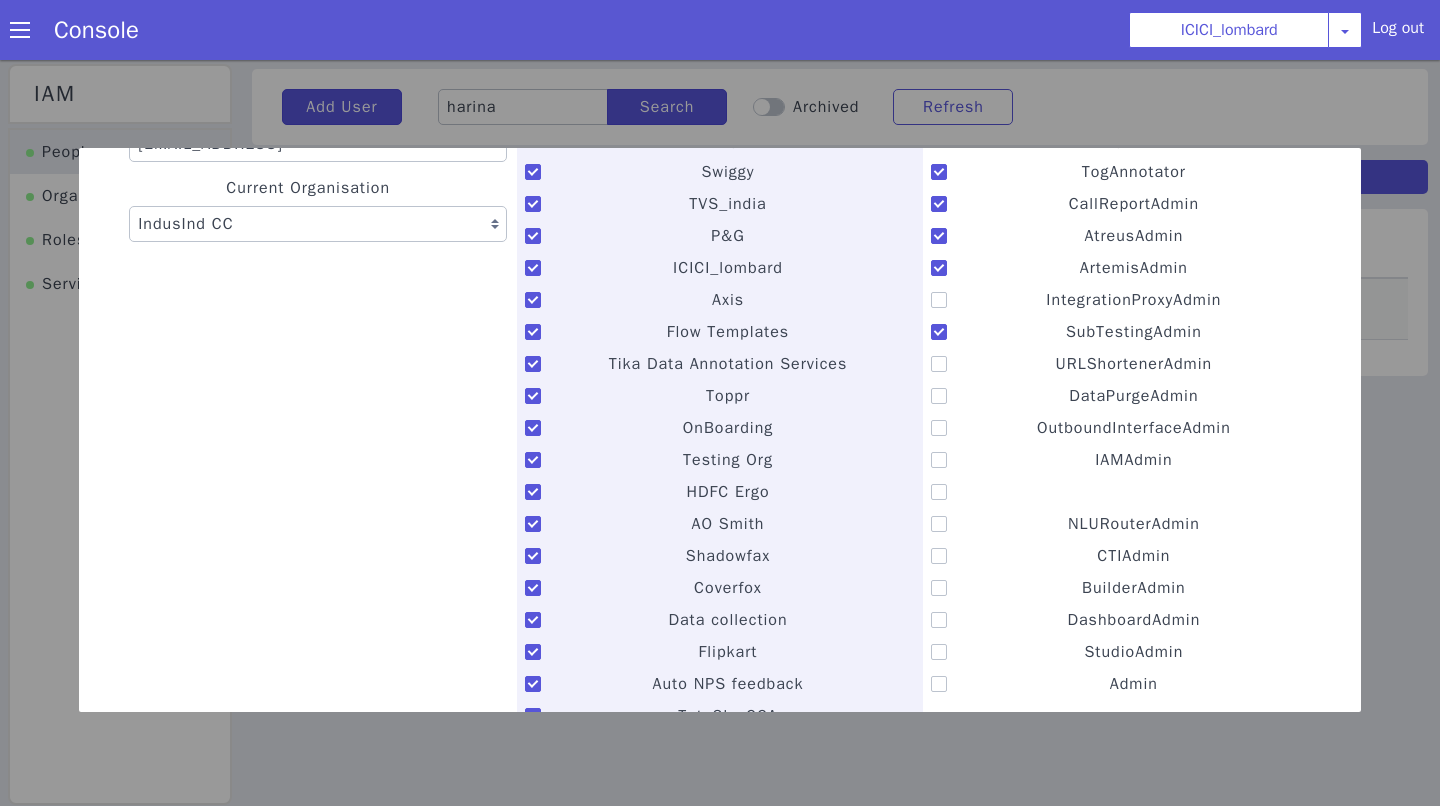 scroll, scrollTop: 71, scrollLeft: 0, axis: vertical 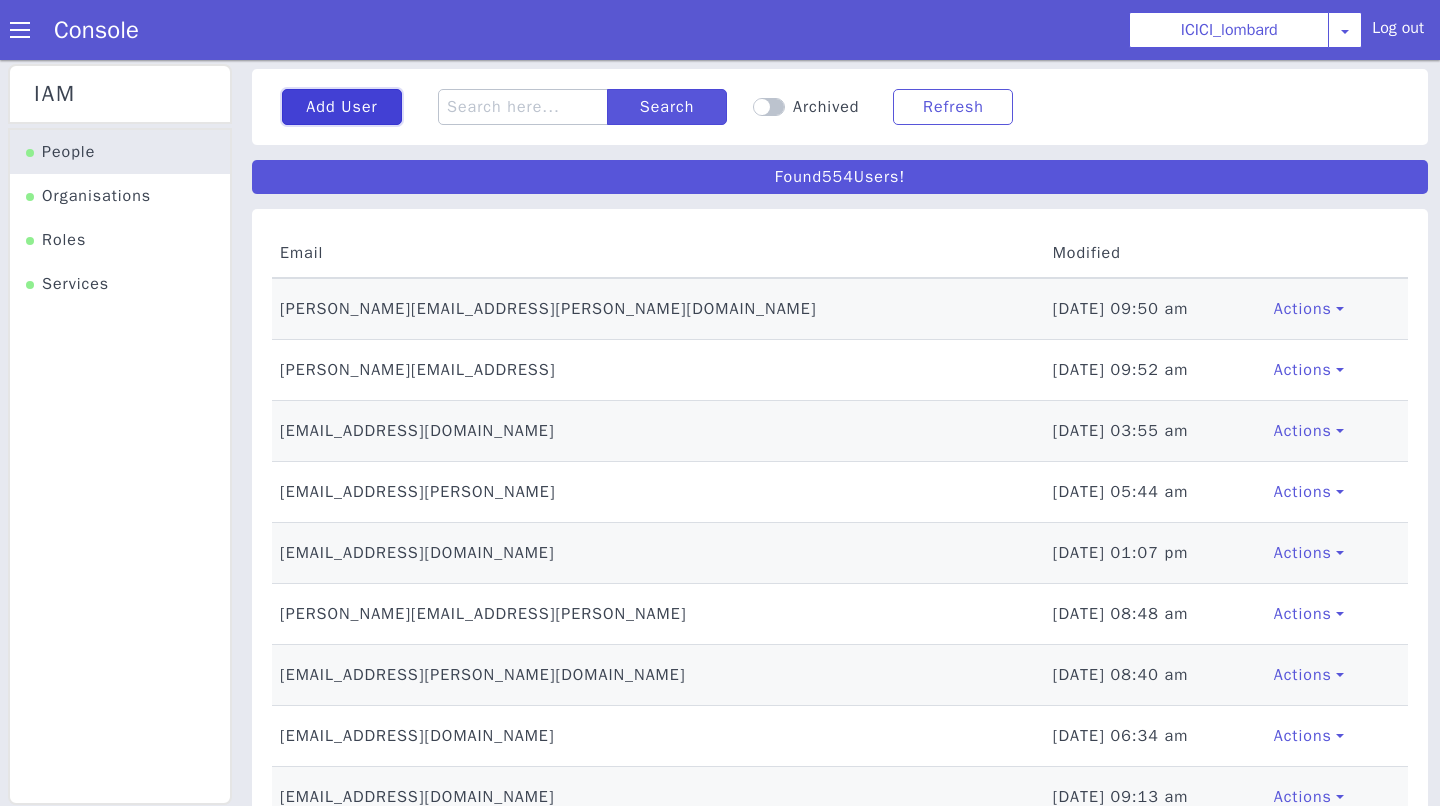 click on "Add User" at bounding box center (342, 107) 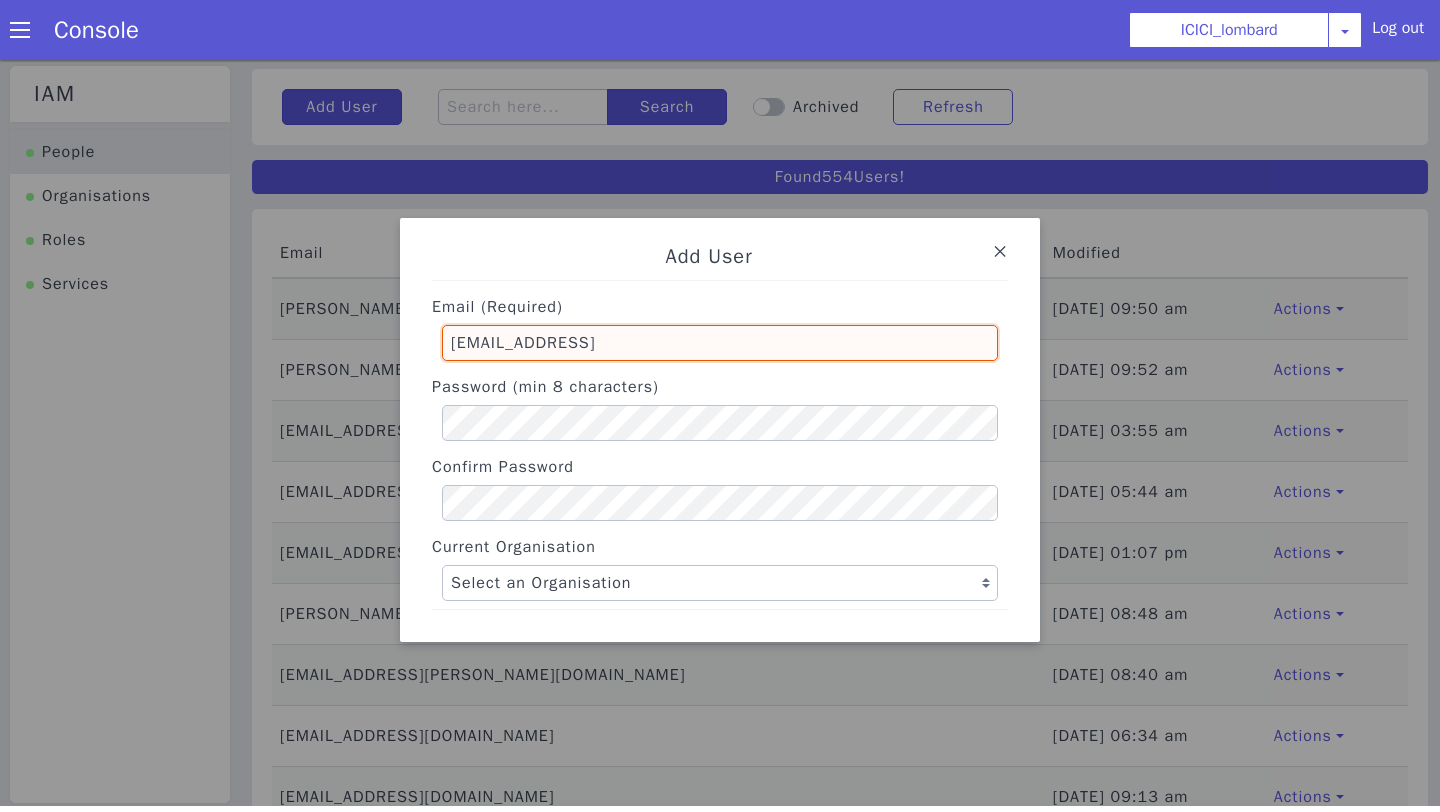 drag, startPoint x: 626, startPoint y: 339, endPoint x: 406, endPoint y: 341, distance: 220.0091 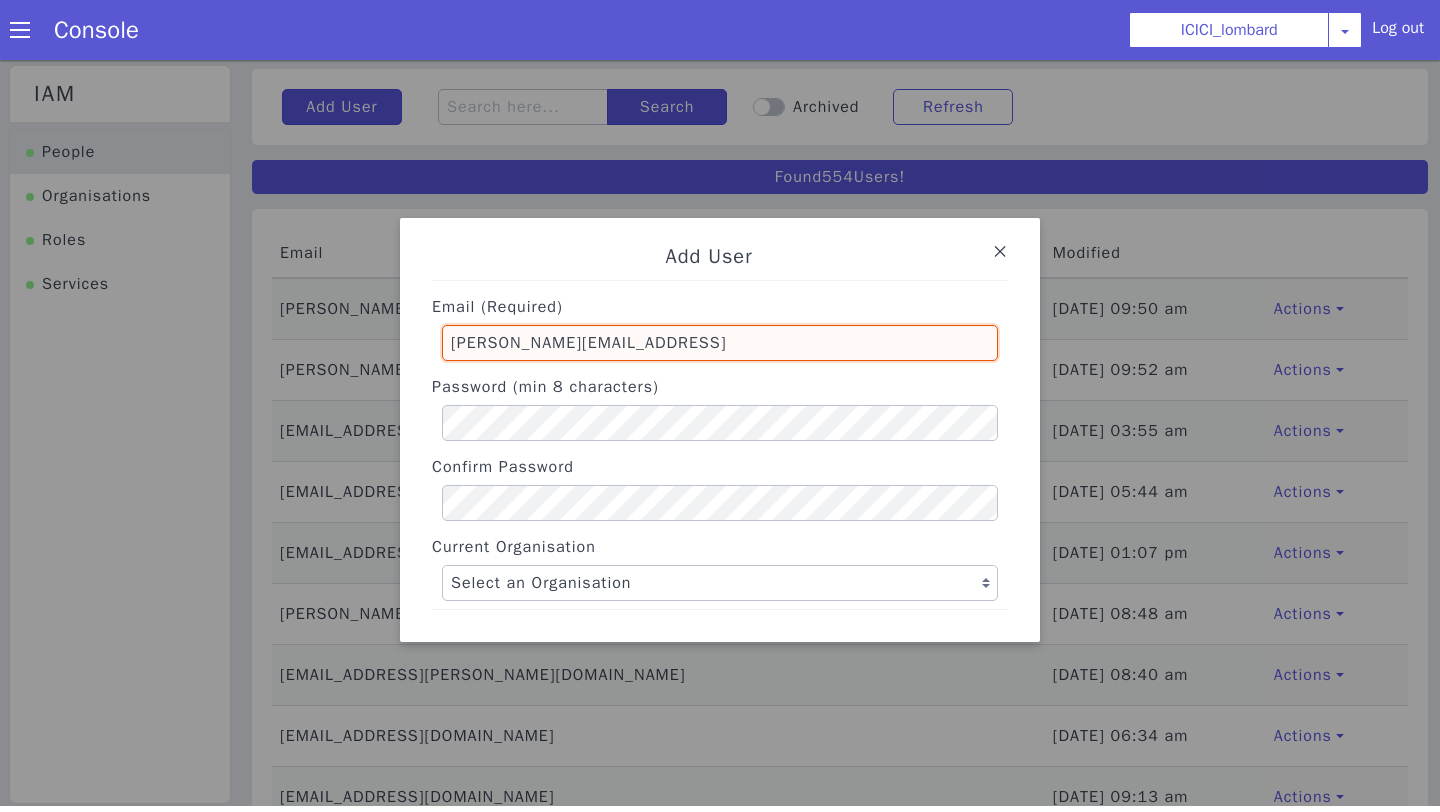 type on "likitha.s@skit.ai" 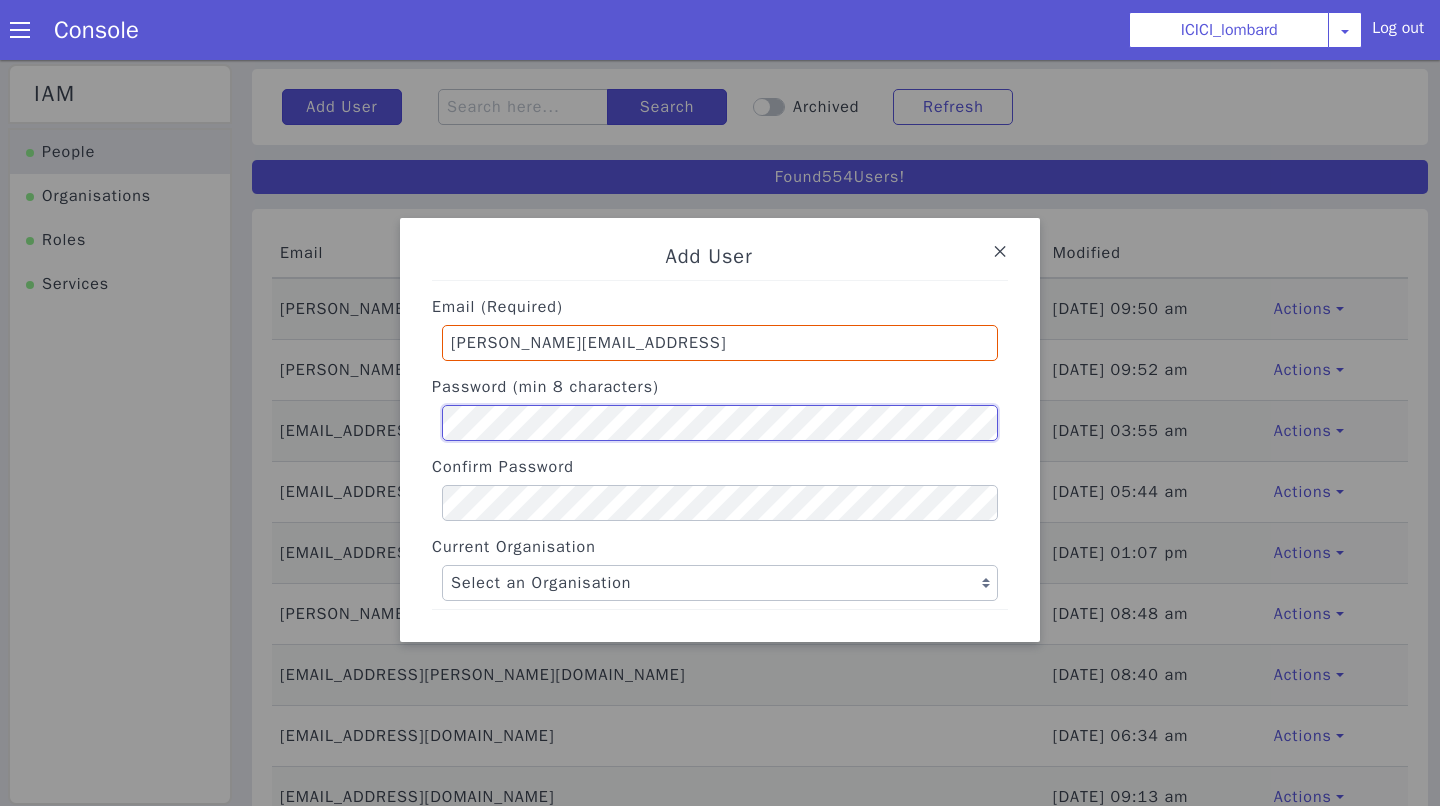 click on "Add User Email (Required) likitha.s@skit.ai Password (min 8 characters) Confirm Password Current Organisation Select an Organisation Farming_Axis Swiggy TVS_india P&G ICICI_lombard Axis Flow Templates Tika Data Annotation Services Toppr OnBoarding Testing Org HDFC Ergo AO Smith Shadowfax Coverfox Data collection Flipkart Auto NPS feedback TataSky CCA Paytm Indigo IBM IBM Banking Demo Finaccel Vernacular Demos SBI Cards BALIC Consumer Durables RedDoorz Charles Tyrwhitt Avaya Devconnect Barbeque Nation ICICI securities ICICI Oyo Rooms HDFC Vernacular.ai Banking Demo Porter ICICI Prudential ERCM Tatasky UAT Jarvis HDFC Life Demo HDFC Securities Bajaj Fin Iffco Tokio Covid19 Helpline Hathway Internet Insurance Udaan POCRA Star Health Tatasky SIP CreditMate ICICI Bank Outbound Cholamandalam Finance Oppo avail insurance Axis Outbound test_org_123 IFFCO Tokio Insurance Tetherfi Apollo Eureka Forbes - LQ Navi Titan DUMMY SBI IndusInd - Settlement BAGIC Emeritus Moneyview Probus Test 1233 Credgenics Test 14072022" at bounding box center (720, 430) 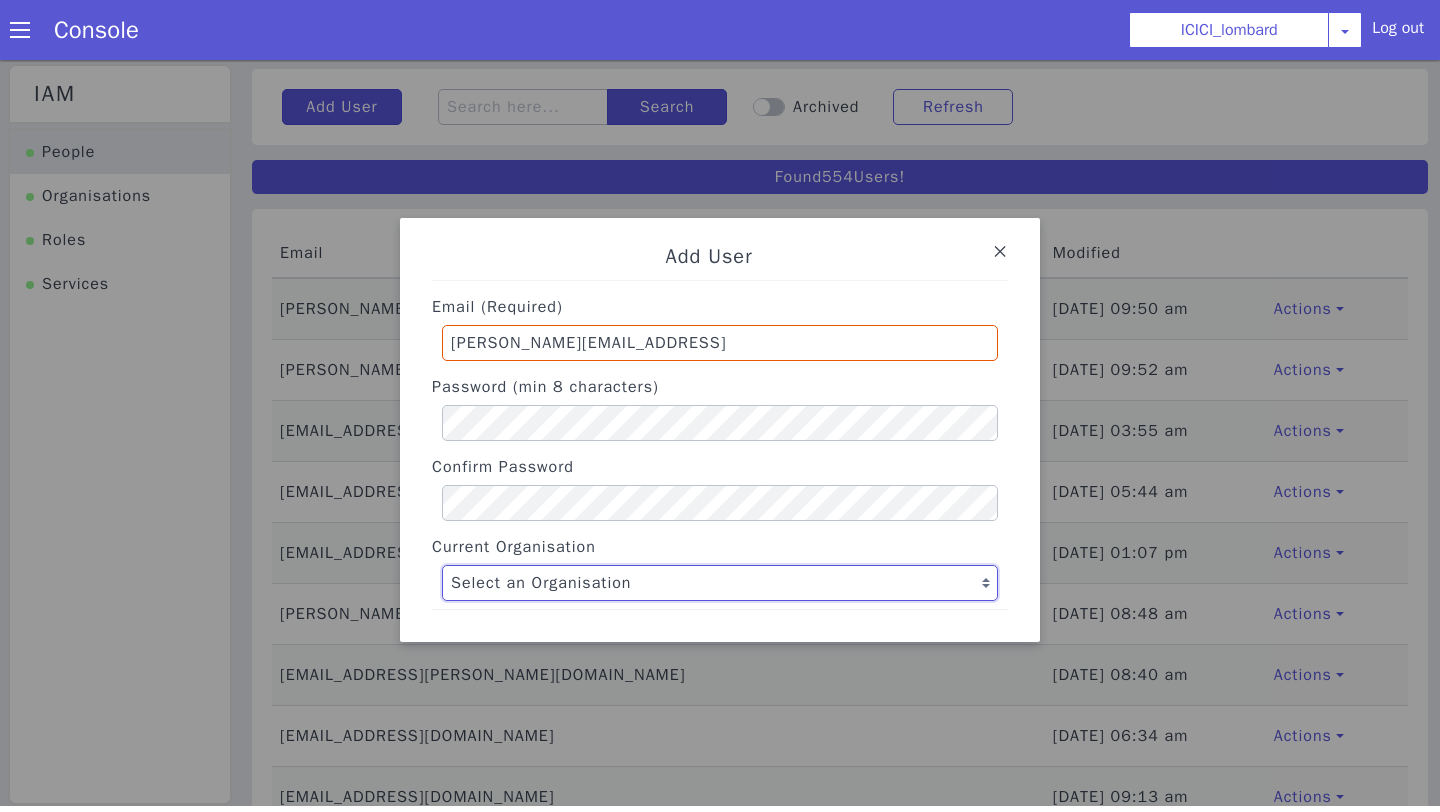 click on "Select an Organisation Farming_Axis Swiggy TVS_india P&G ICICI_lombard Axis Flow Templates Tika Data Annotation Services Toppr OnBoarding Testing Org HDFC Ergo AO Smith Shadowfax Coverfox Data collection Flipkart Auto NPS feedback TataSky CCA Paytm Indigo IBM IBM Banking Demo Finaccel Vernacular Demos SBI Cards BALIC Consumer Durables RedDoorz Charles Tyrwhitt Avaya Devconnect Barbeque Nation ICICI securities ICICI Oyo Rooms HDFC Vernacular.ai Banking Demo Porter ICICI Prudential ERCM Tatasky UAT Jarvis HDFC Life Demo HDFC Securities Bajaj Fin Iffco Tokio Covid19 Helpline Hathway Internet Insurance Udaan POCRA Star Health Tatasky SIP CreditMate ICICI Bank Outbound Cholamandalam Finance Oppo avail insurance Axis Outbound test_org_123 IFFCO Tokio Insurance Tetherfi Apollo Eureka Forbes - LQ Navi Titan DUMMY SBI IndusInd - Settlement BAGIC Emeritus Moneyview Probus Test 1233 Credgenics Demo - Collections Test 14072022 Karur Vysya Bank - B1 Apollo 24*7 Motilal Oswal Redcliffe Test Familiarity Manasi test Vi MNP" at bounding box center (720, 583) 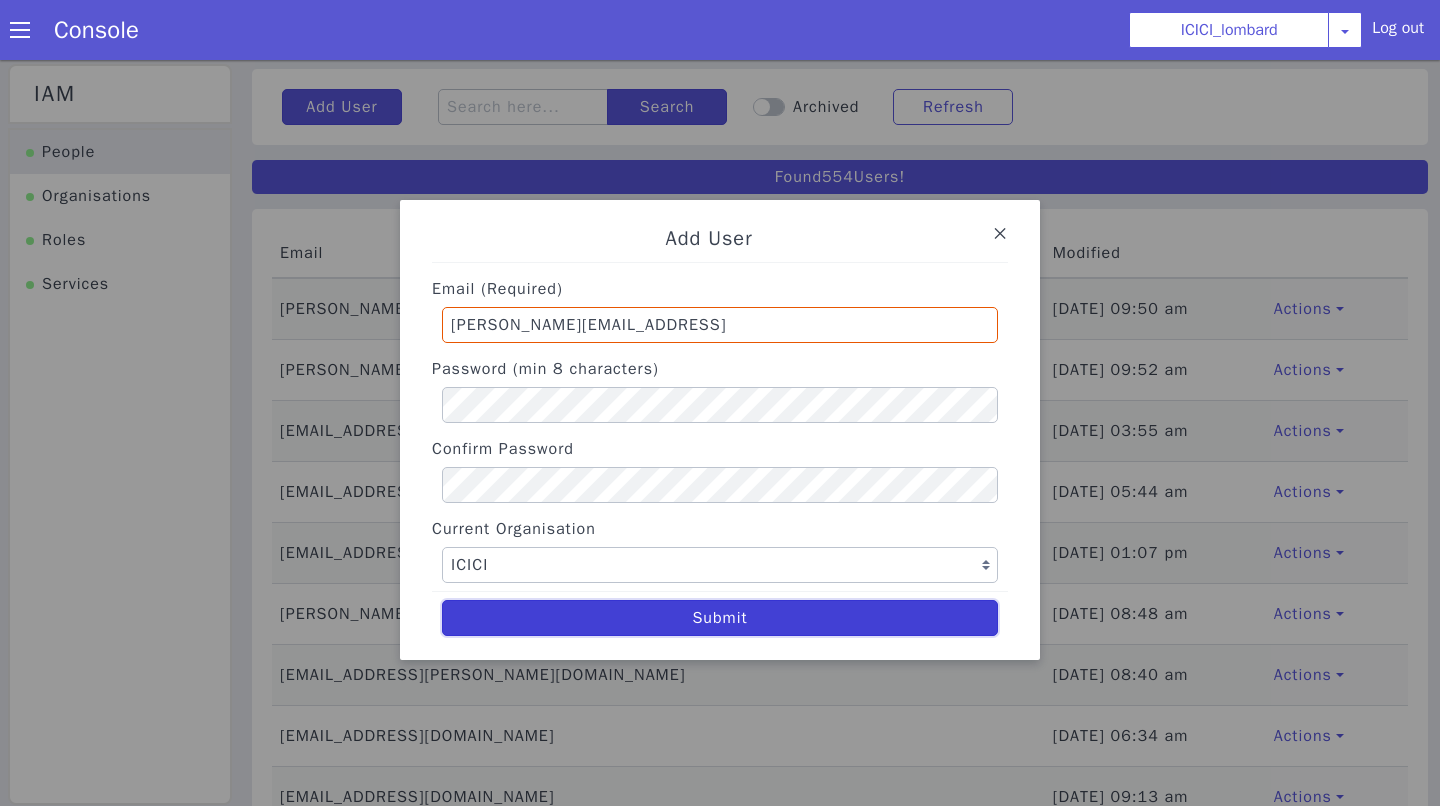 click on "Submit" at bounding box center (720, 618) 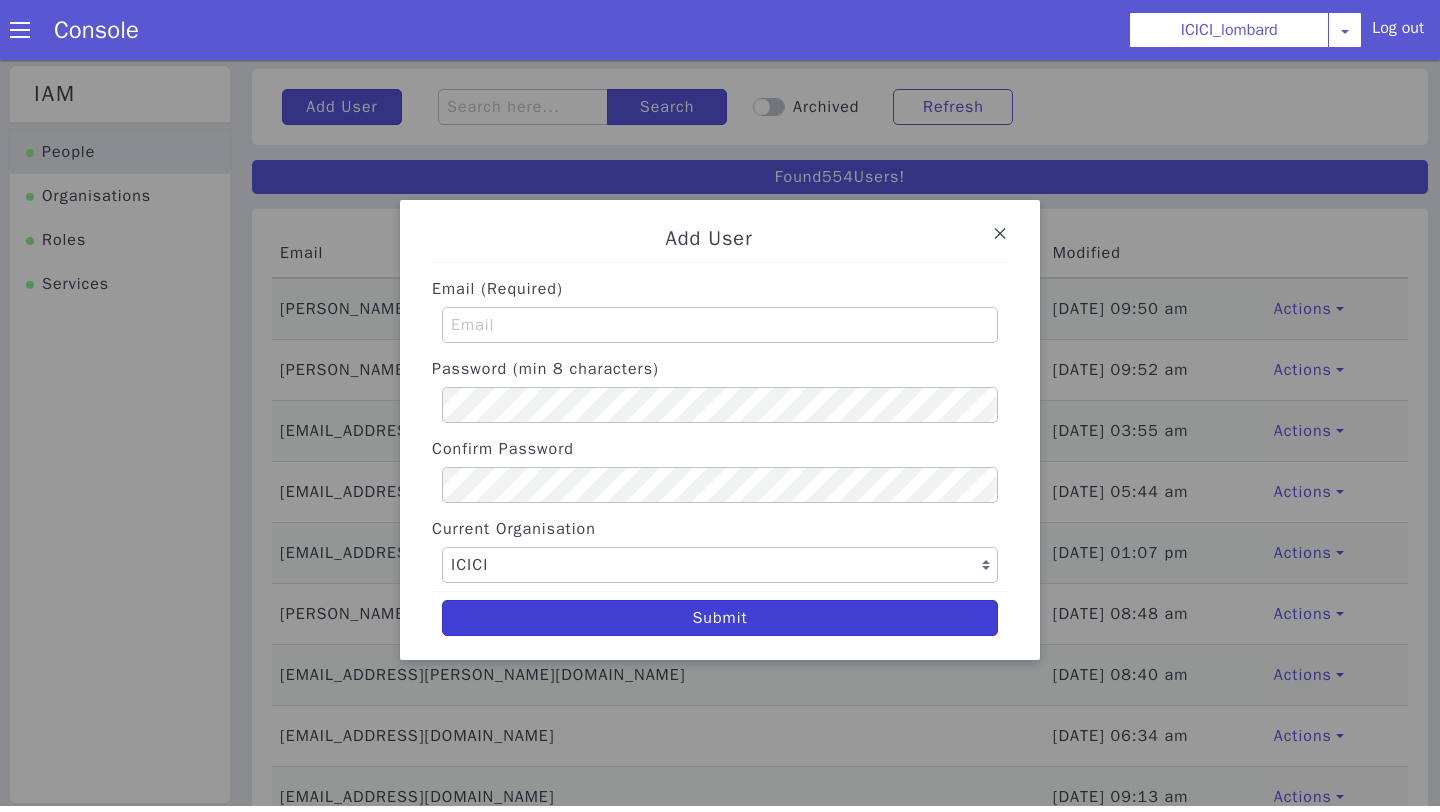select on "4" 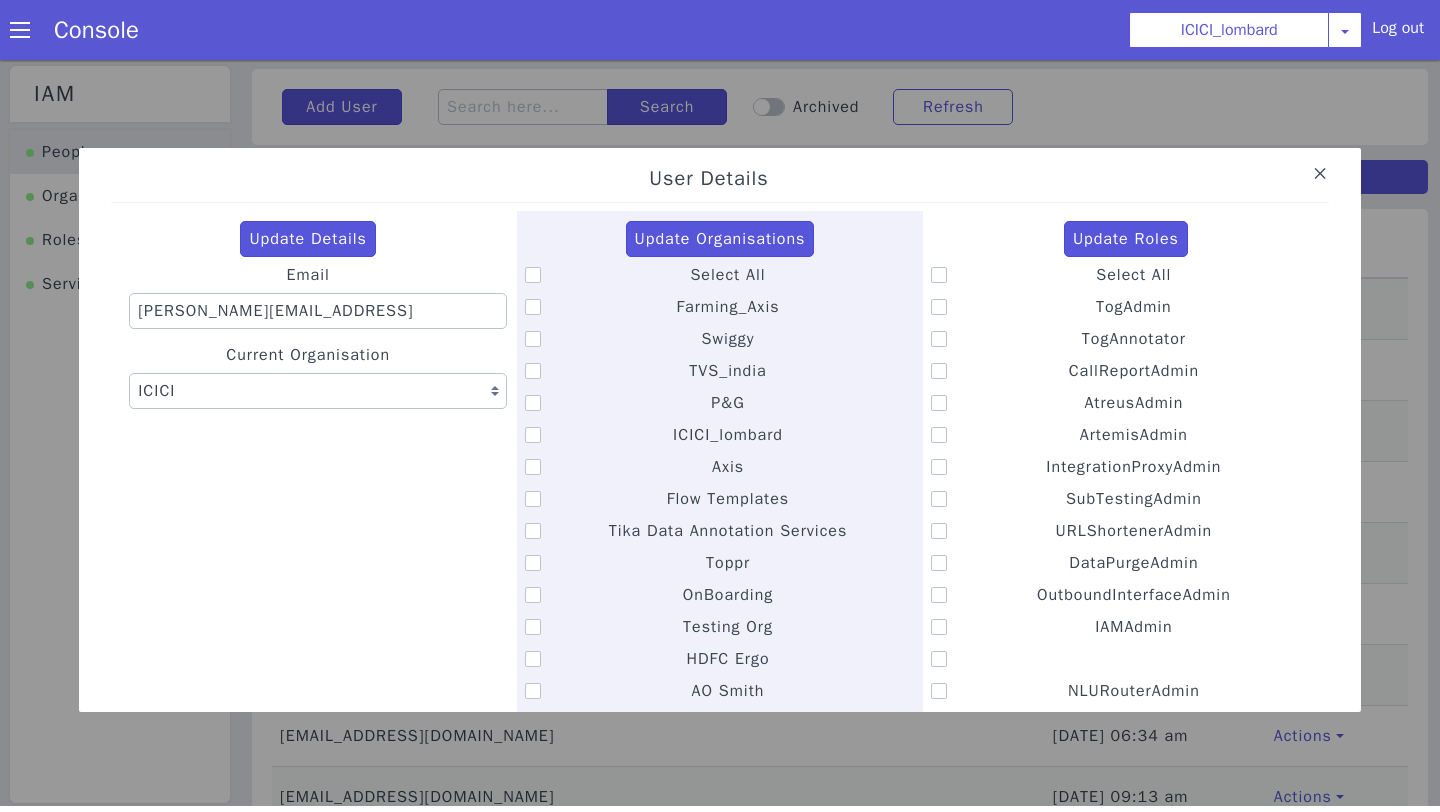 click at bounding box center (533, 275) 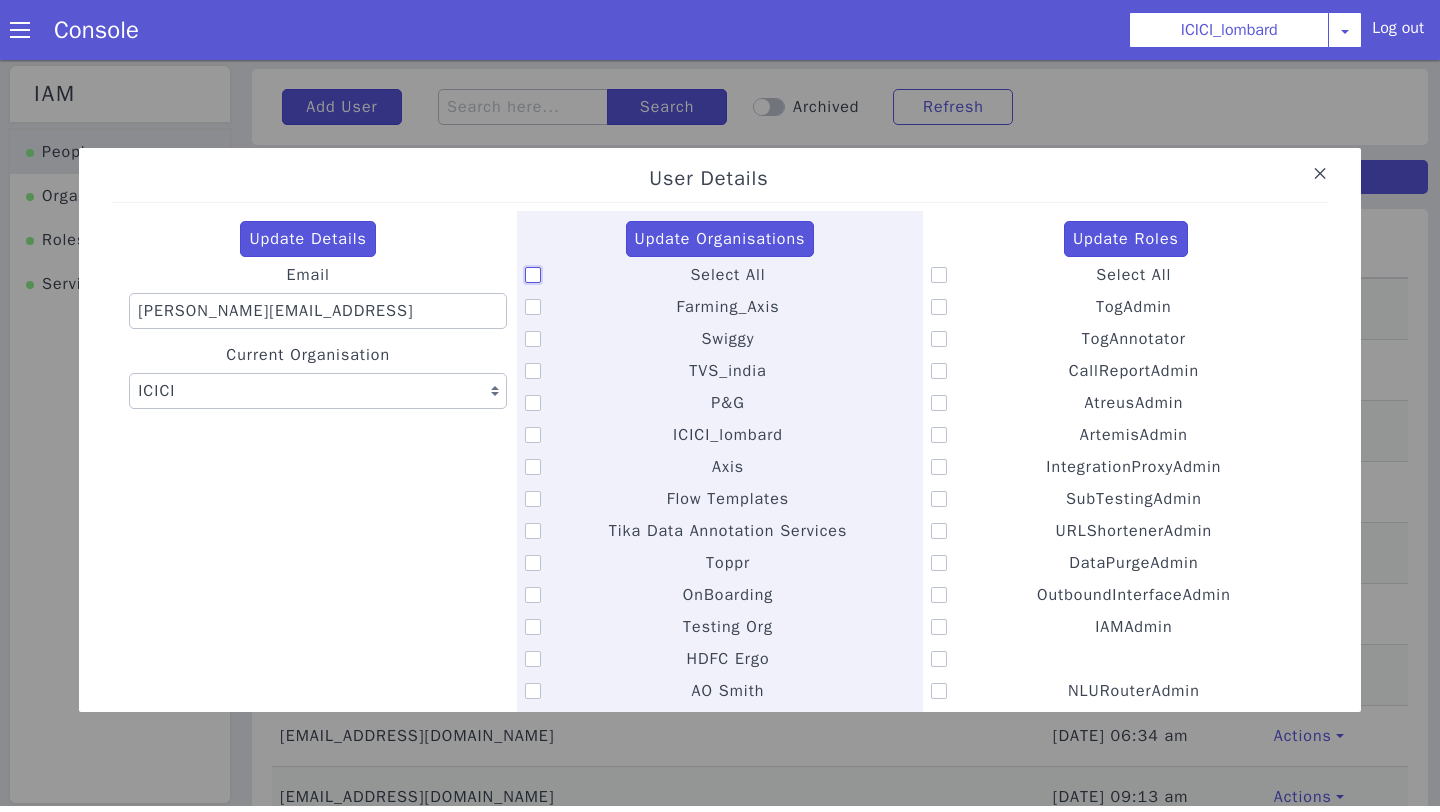 click on "Select All" at bounding box center (689, 262) 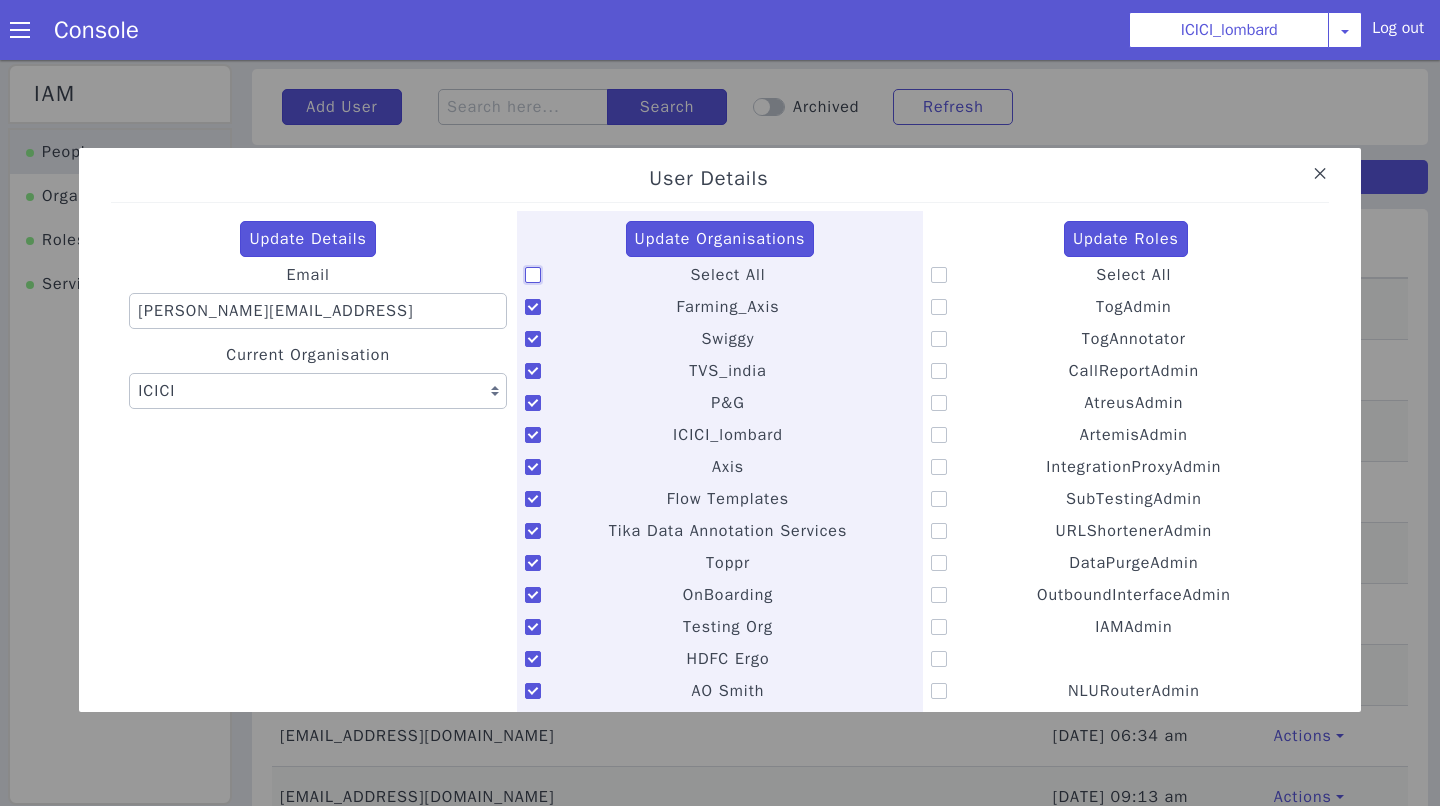 checkbox on "true" 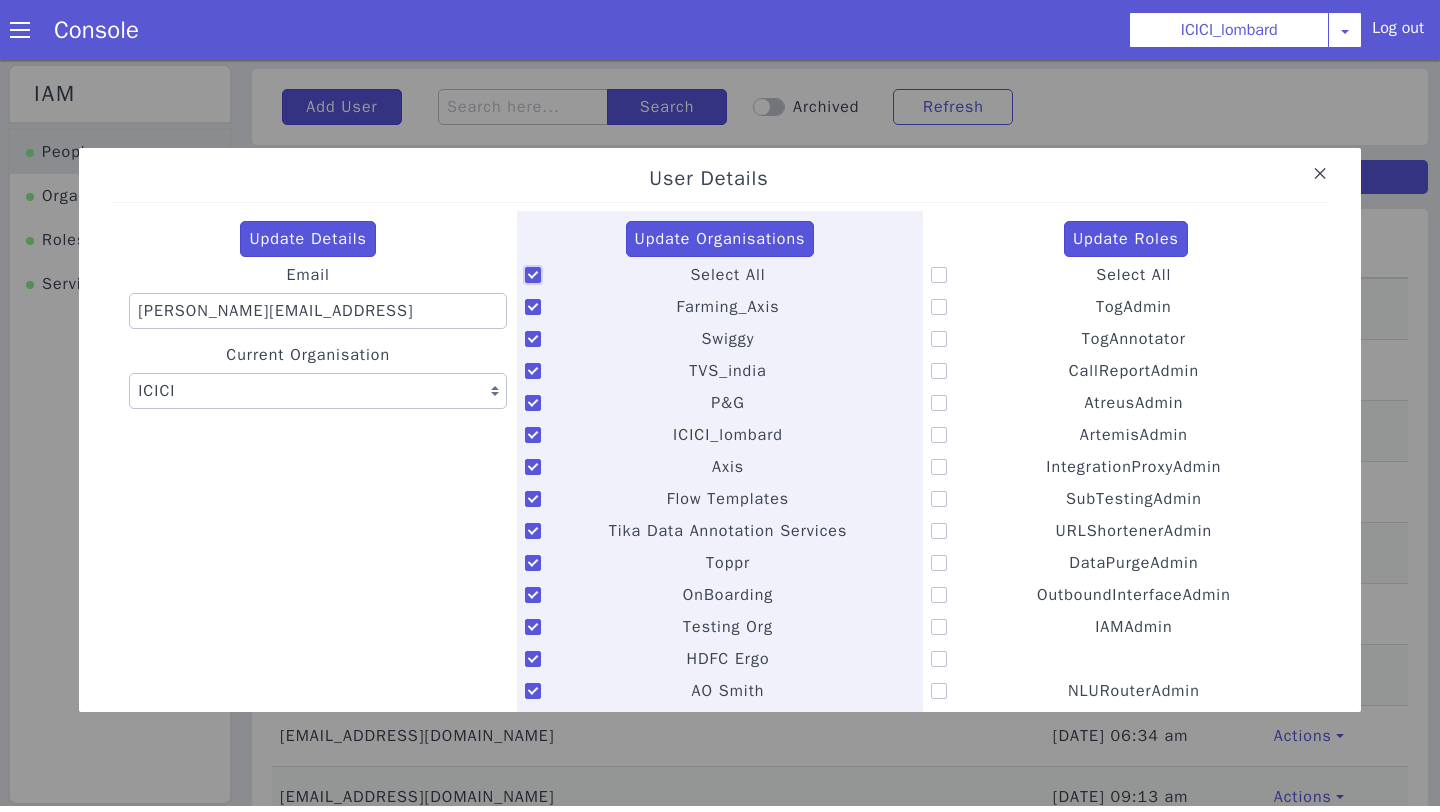 checkbox on "true" 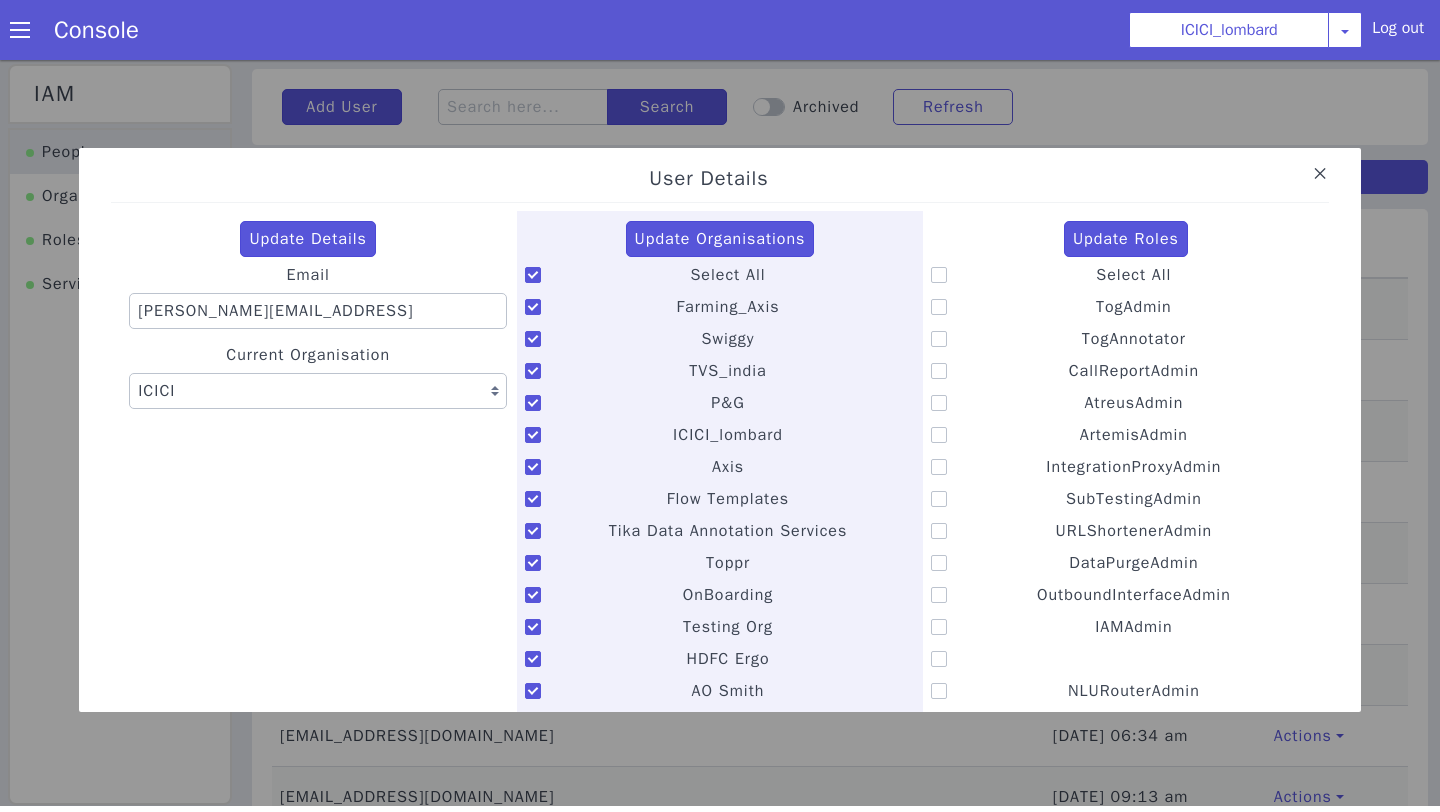 click at bounding box center (939, 307) 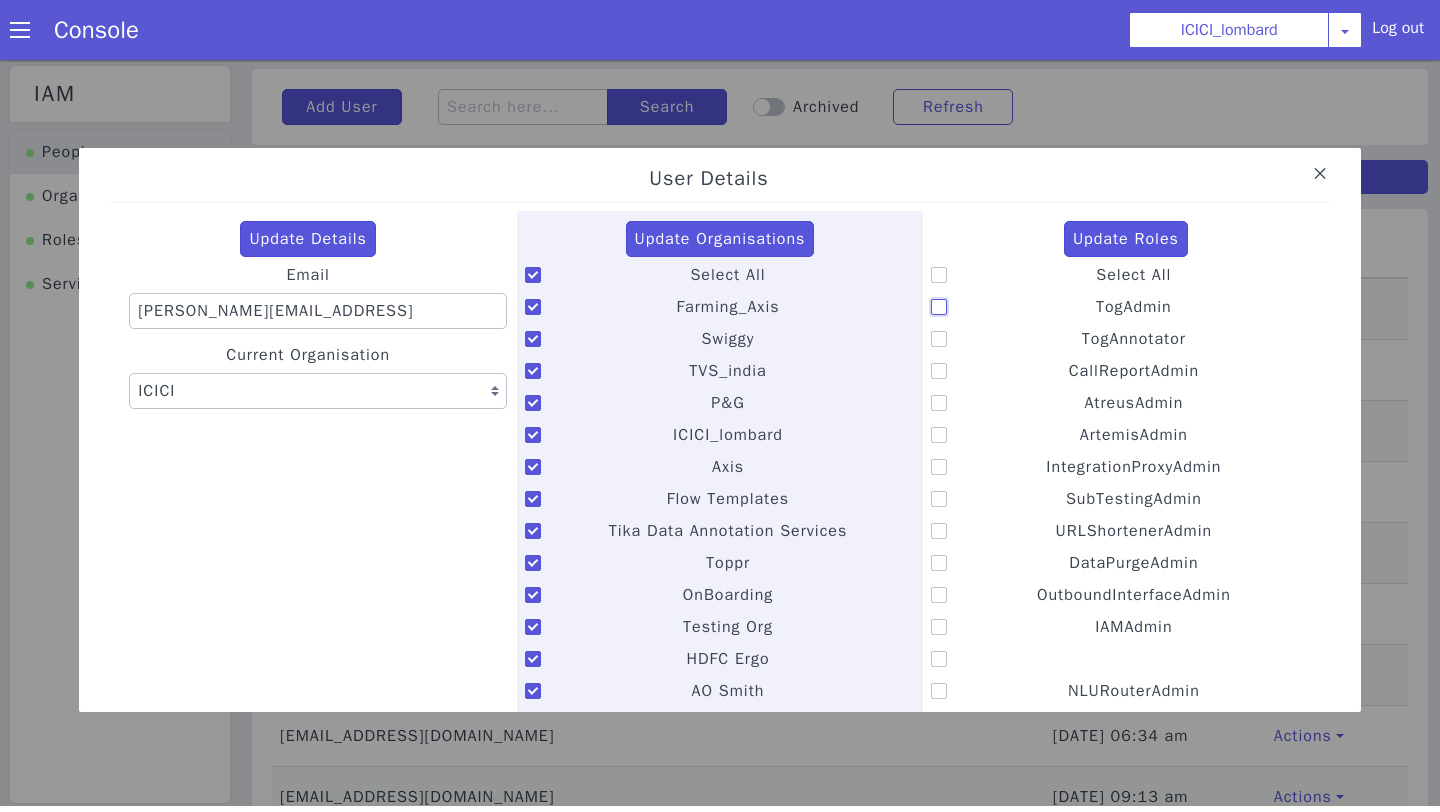 click on "TogAdmin" at bounding box center (1095, 294) 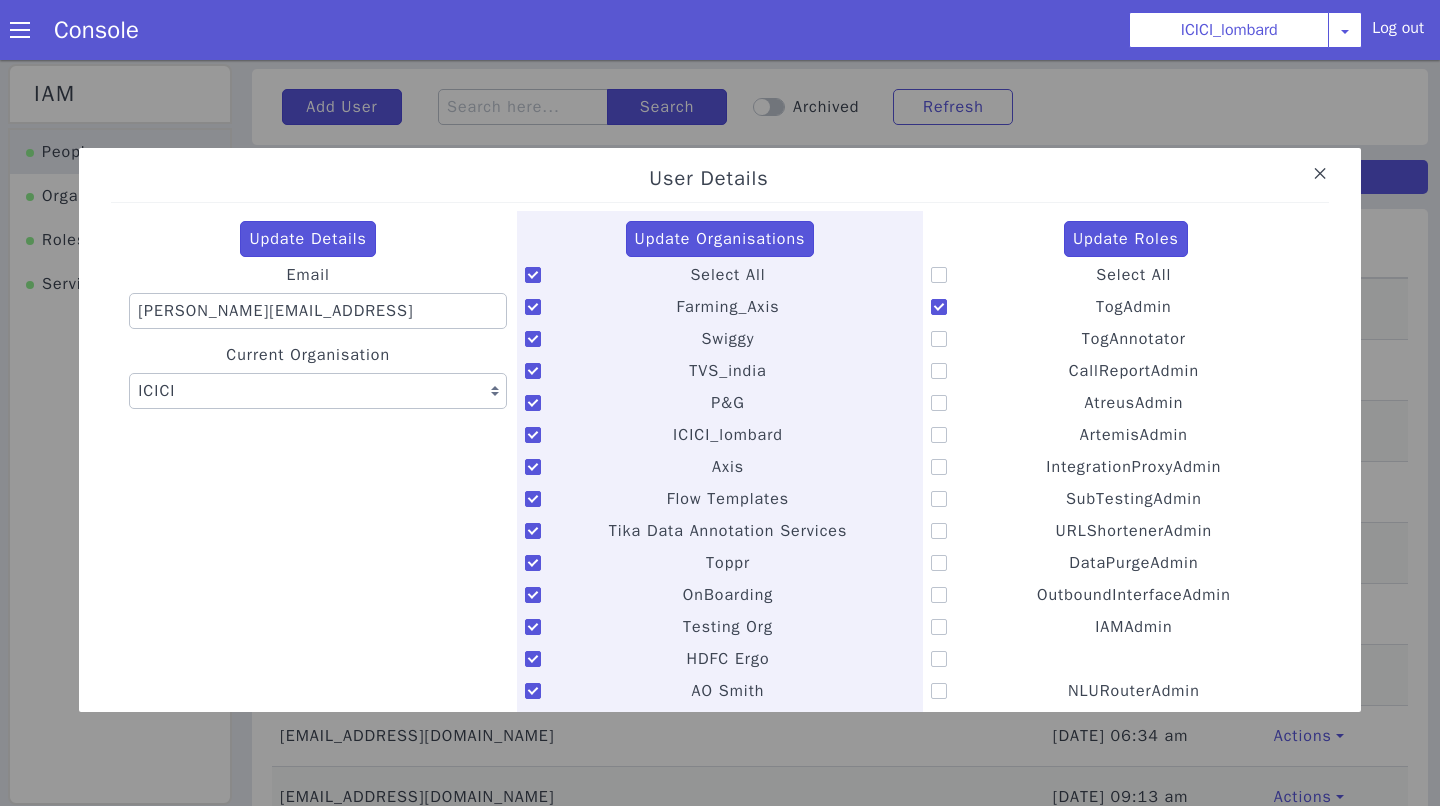click on "TogAnnotator" at bounding box center (1126, 339) 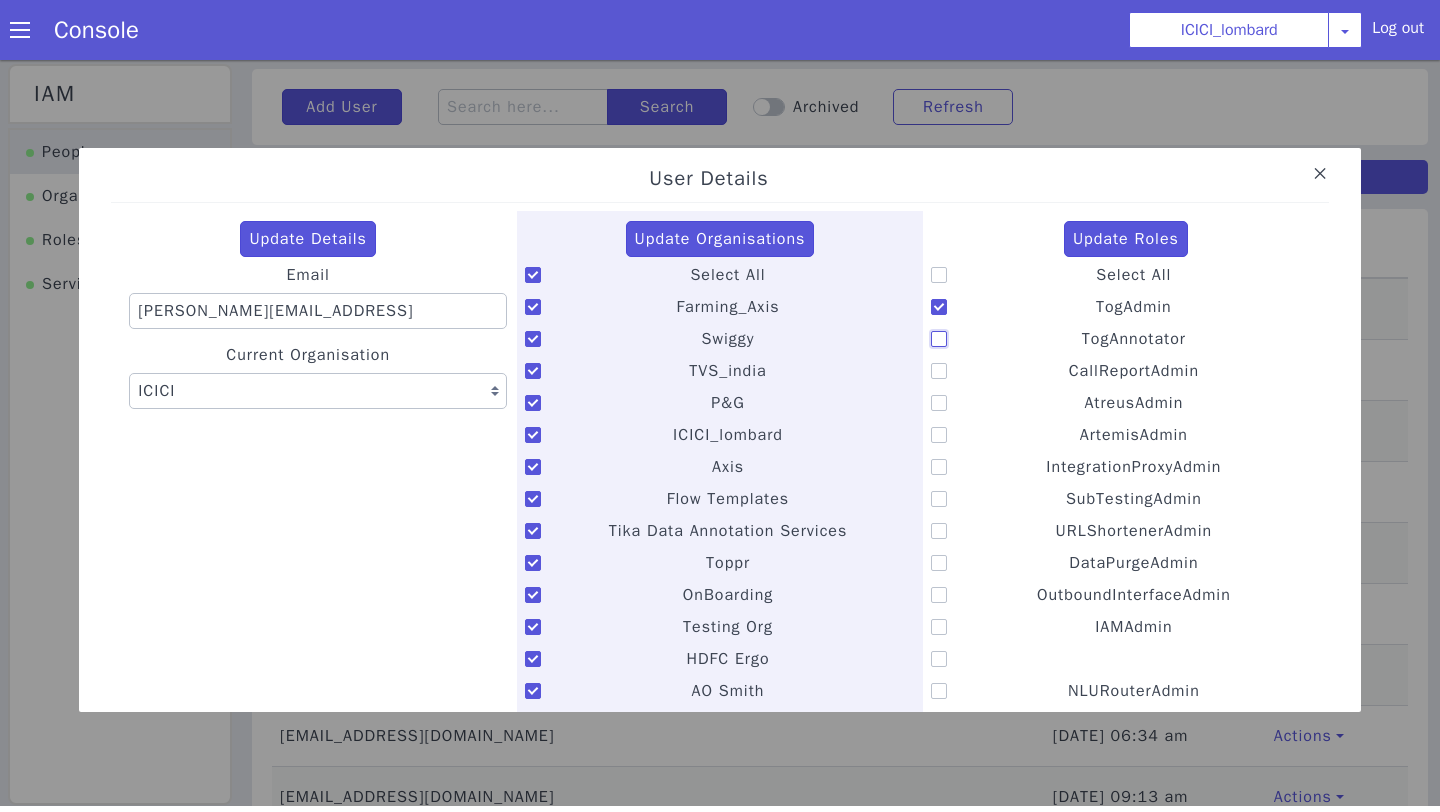 click on "TogAnnotator" at bounding box center [1081, 326] 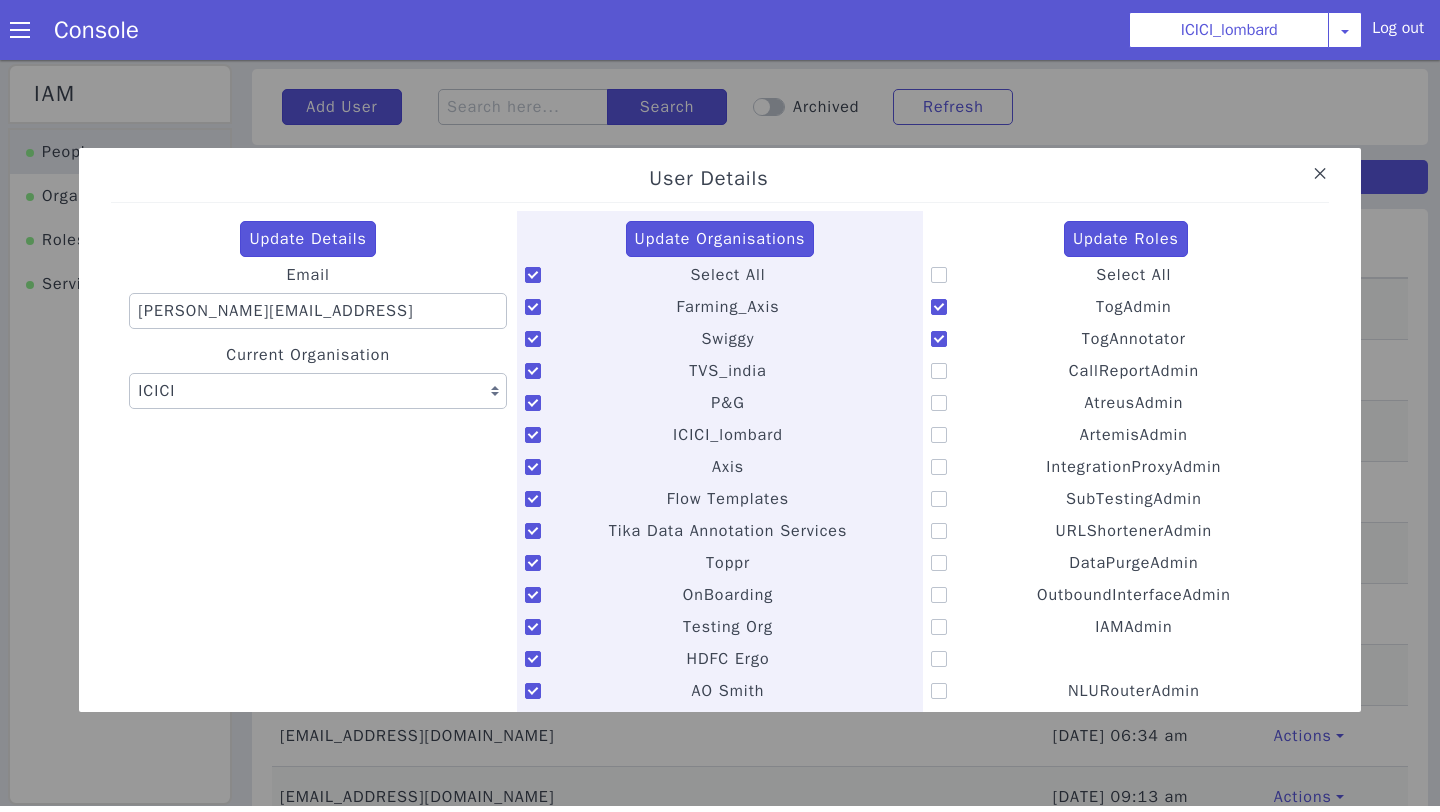 click on "Update Roles  Select All   TogAdmin   TogAnnotator   CallReportAdmin   AtreusAdmin   ArtemisAdmin   IntegrationProxyAdmin   SubTestingAdmin   URLShortenerAdmin   DataPurgeAdmin   OutboundInterfaceAdmin   IAMAdmin     NLURouterAdmin   CTIAdmin   BuilderAdmin   DashboardAdmin   StudioAdmin   Admin" at bounding box center [1126, 2988] 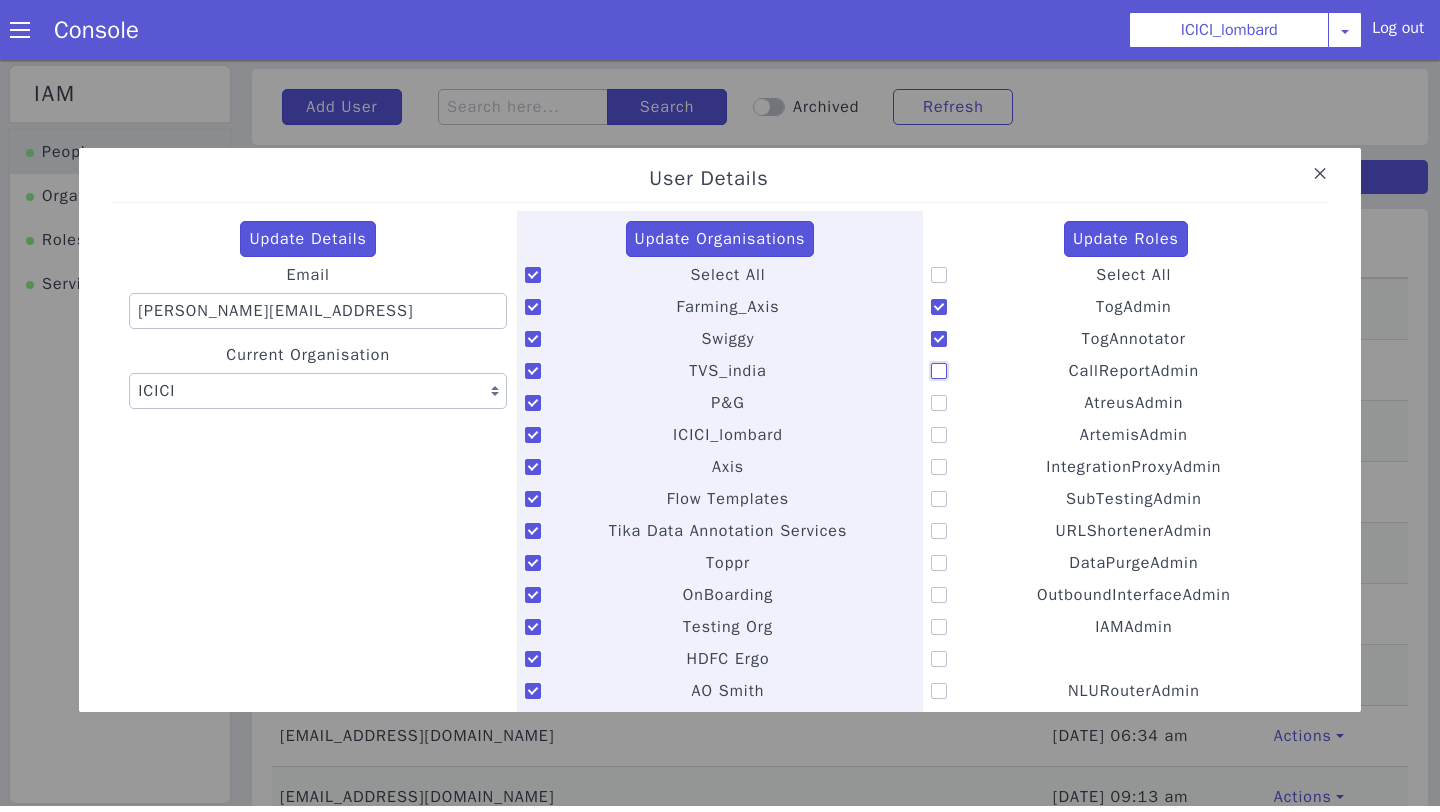 click on "CallReportAdmin" at bounding box center [1068, 358] 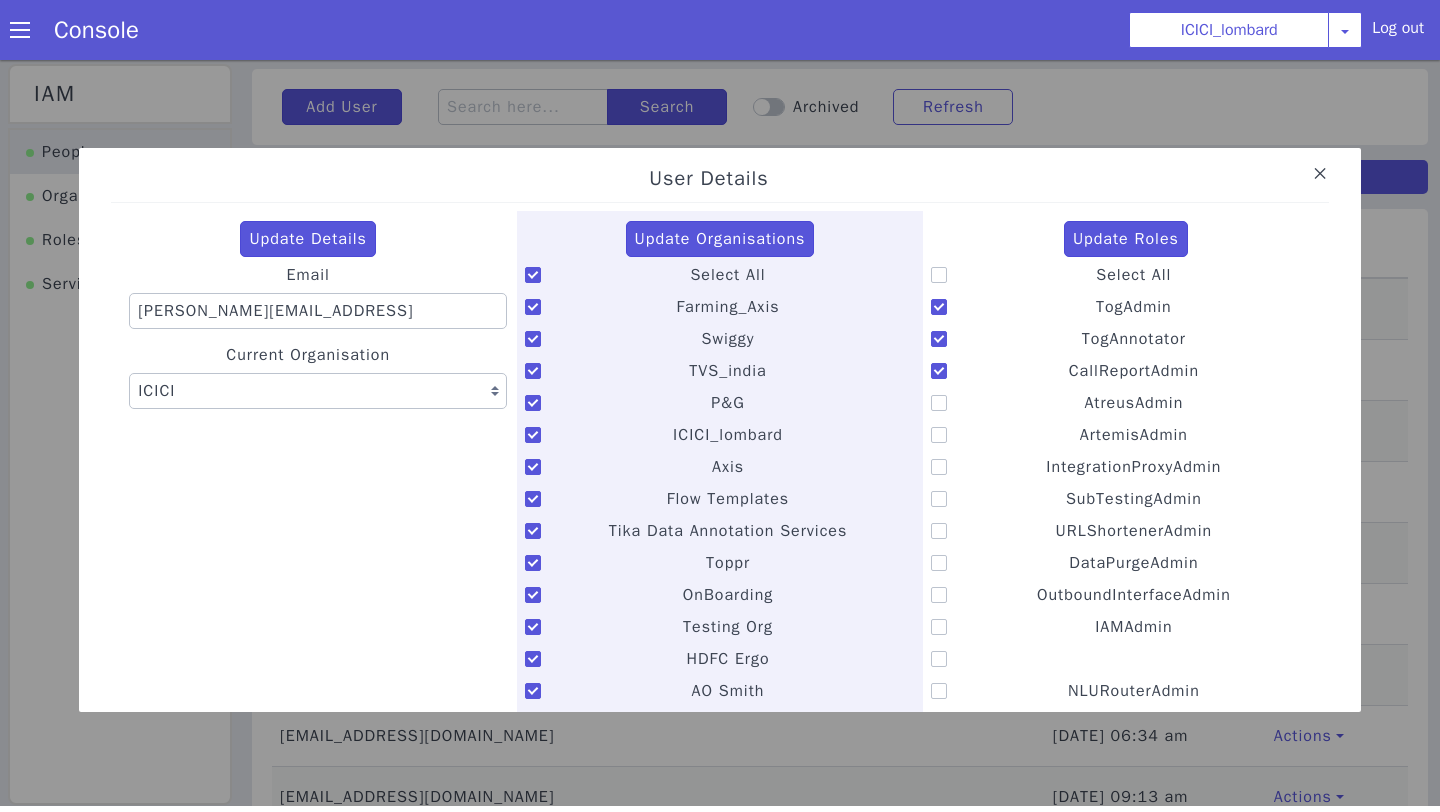 click at bounding box center [939, 403] 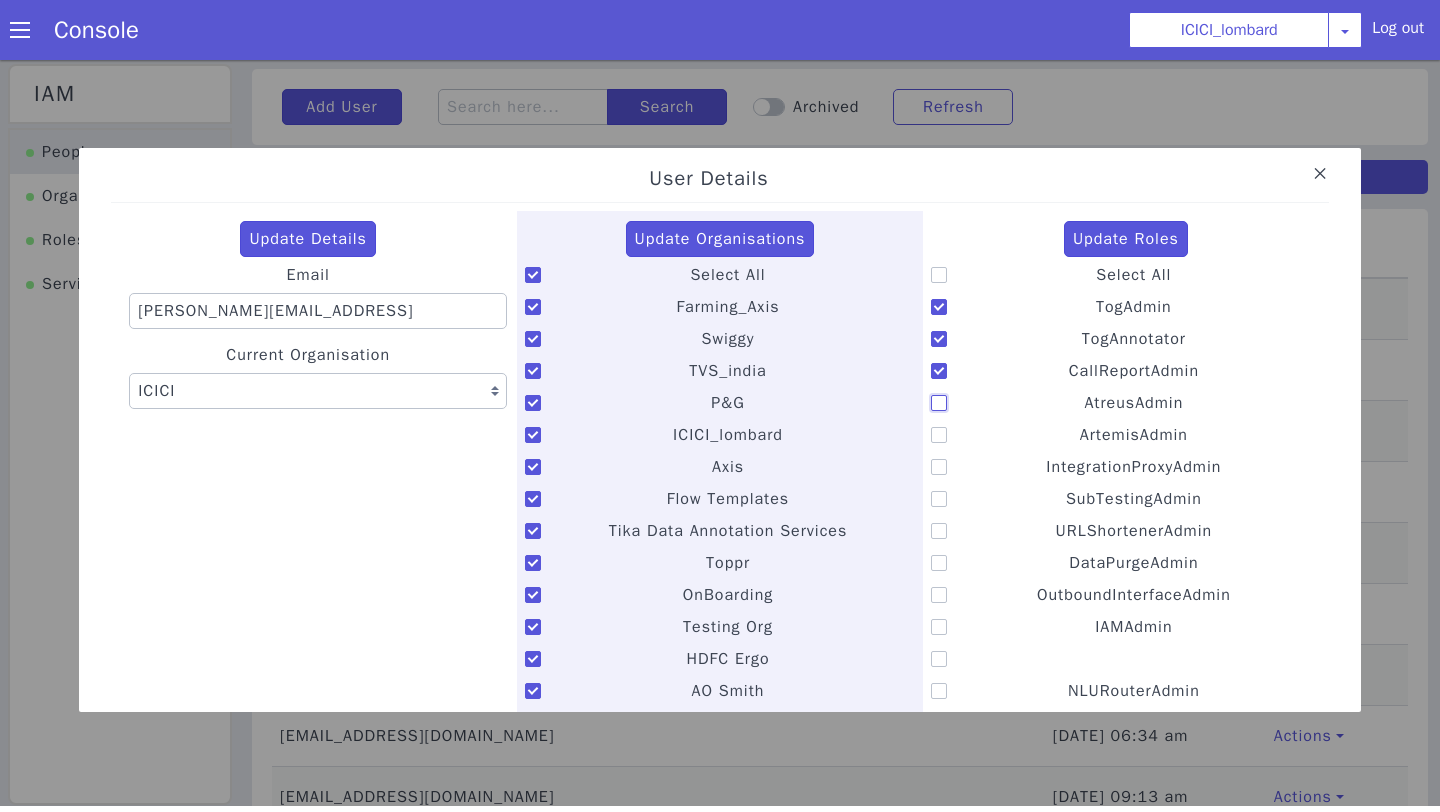 click on "AtreusAdmin" at bounding box center (1083, 390) 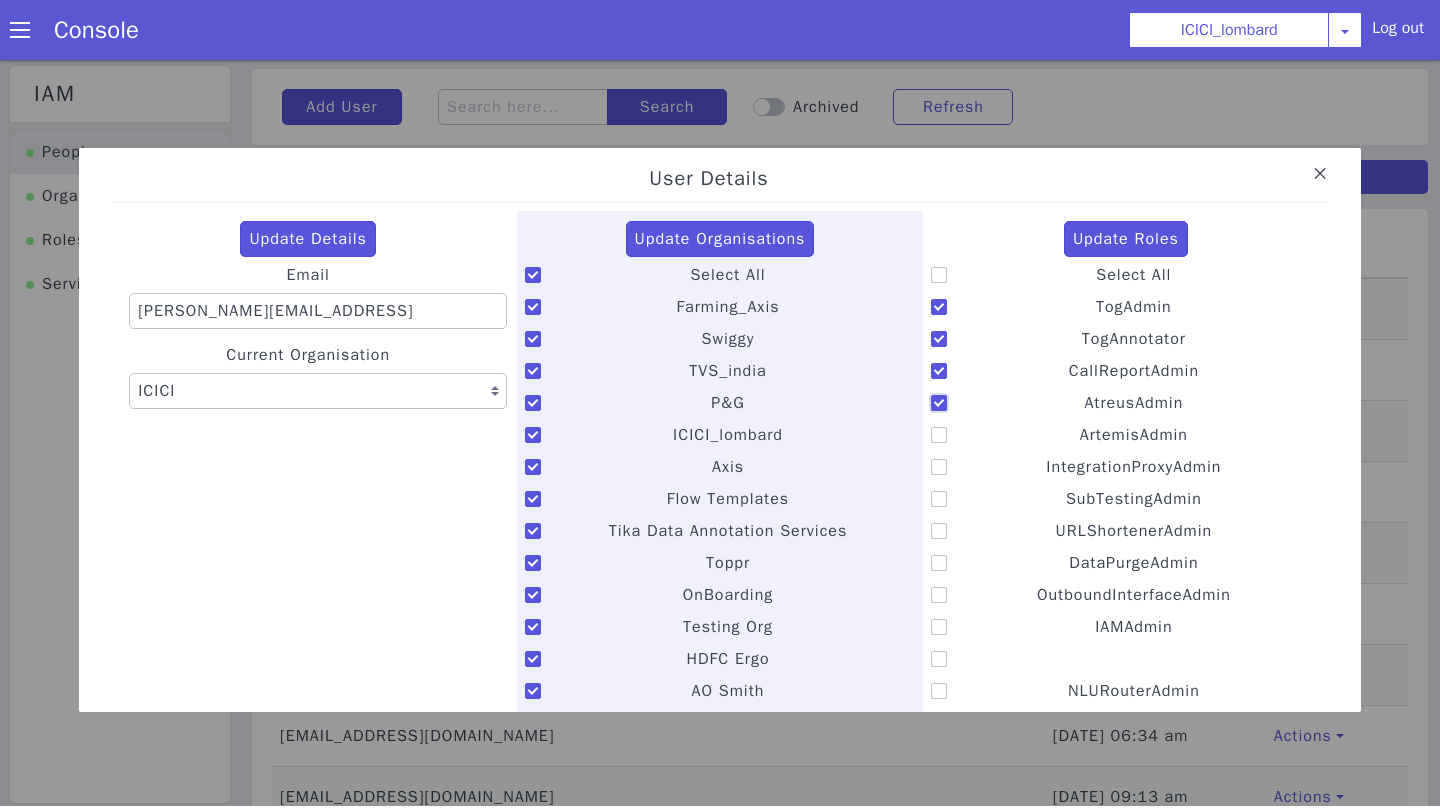 checkbox on "true" 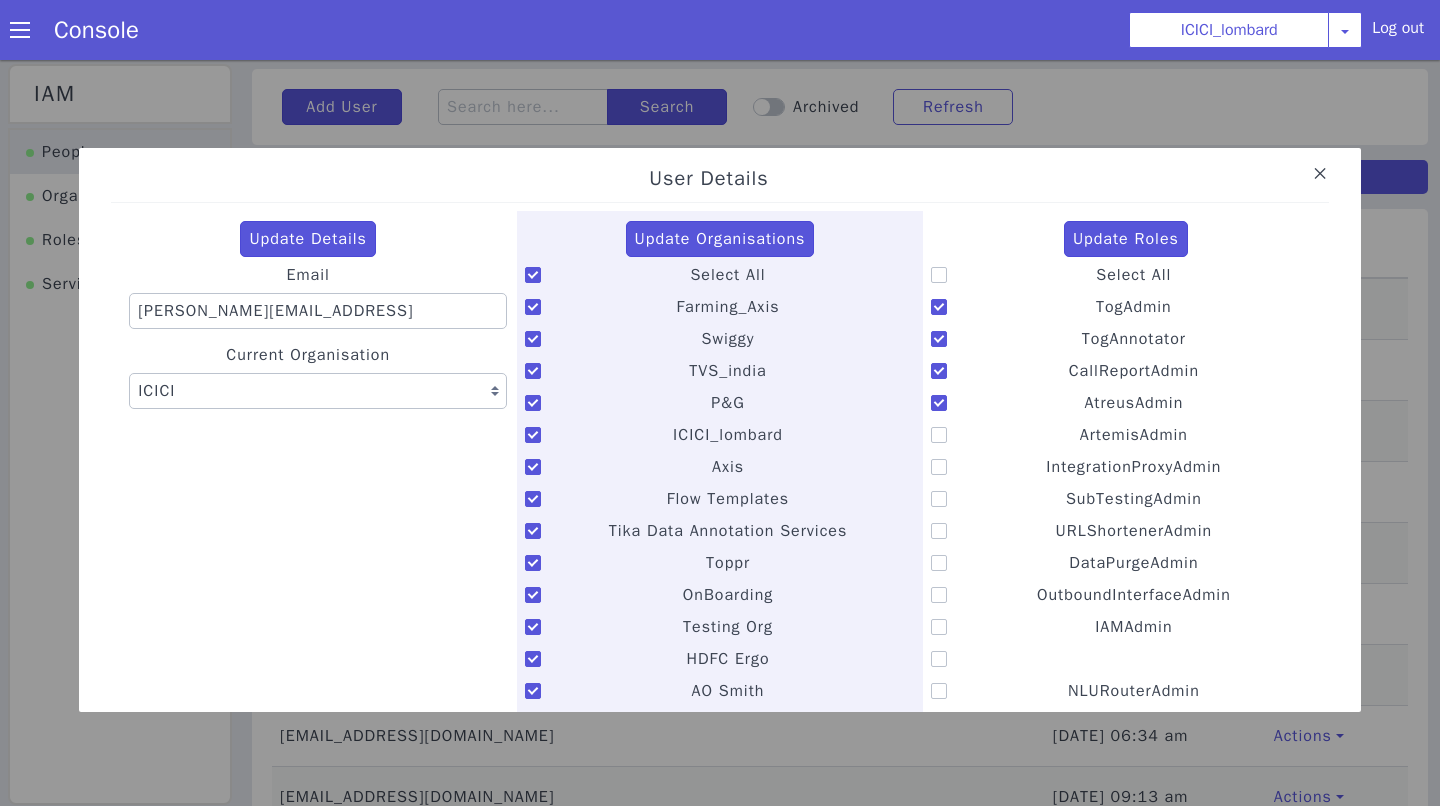 click at bounding box center [939, 435] 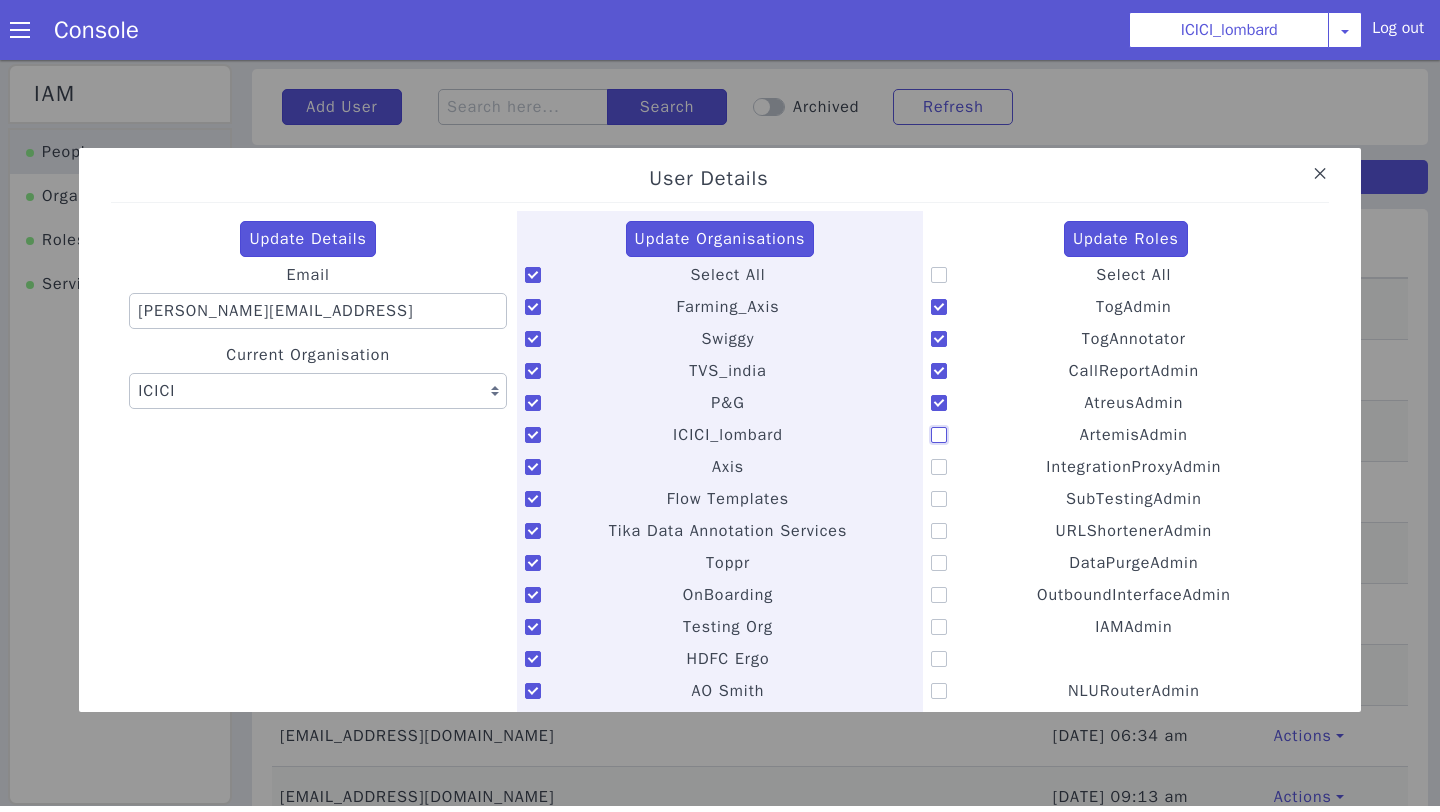 click on "ArtemisAdmin" at bounding box center [1079, 422] 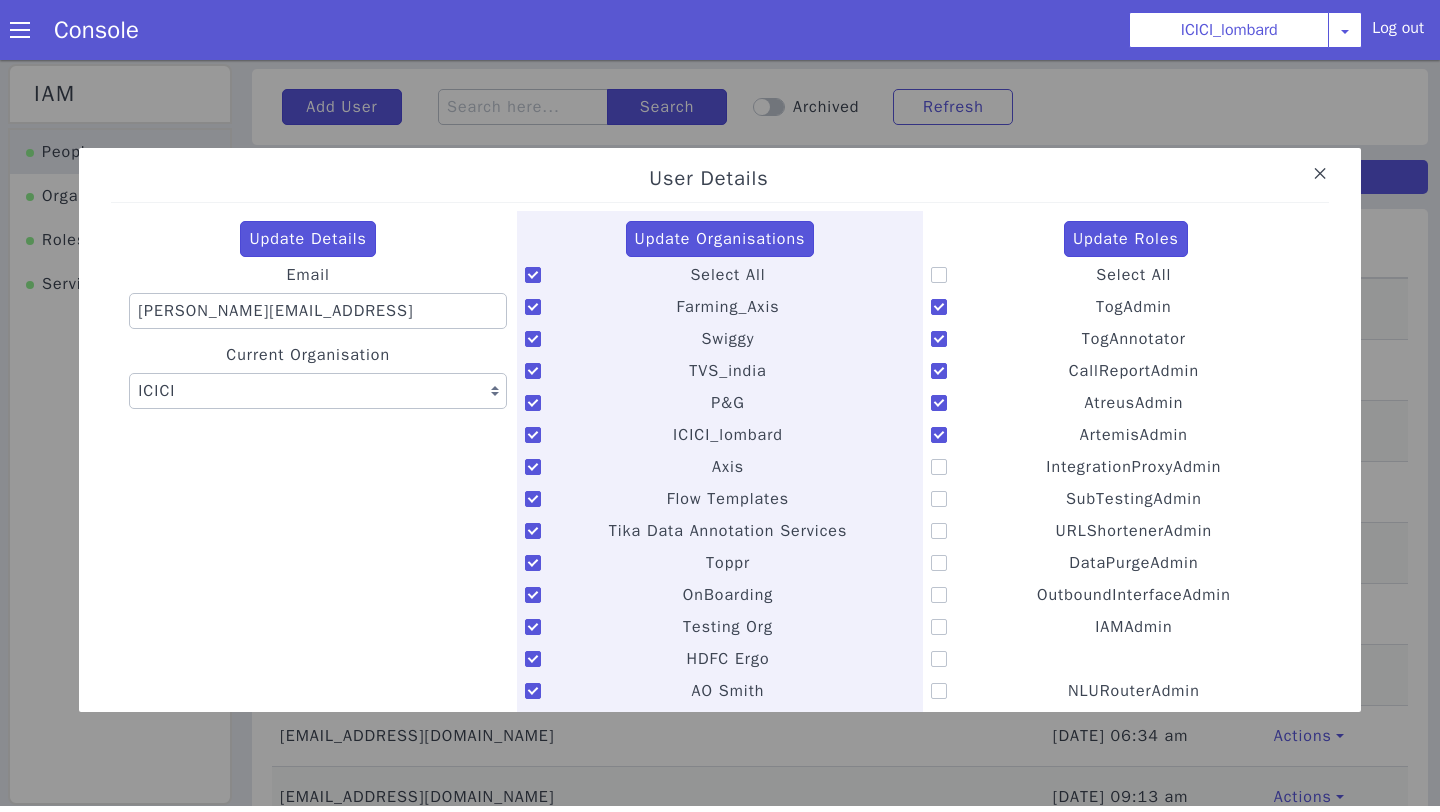 click at bounding box center (939, 499) 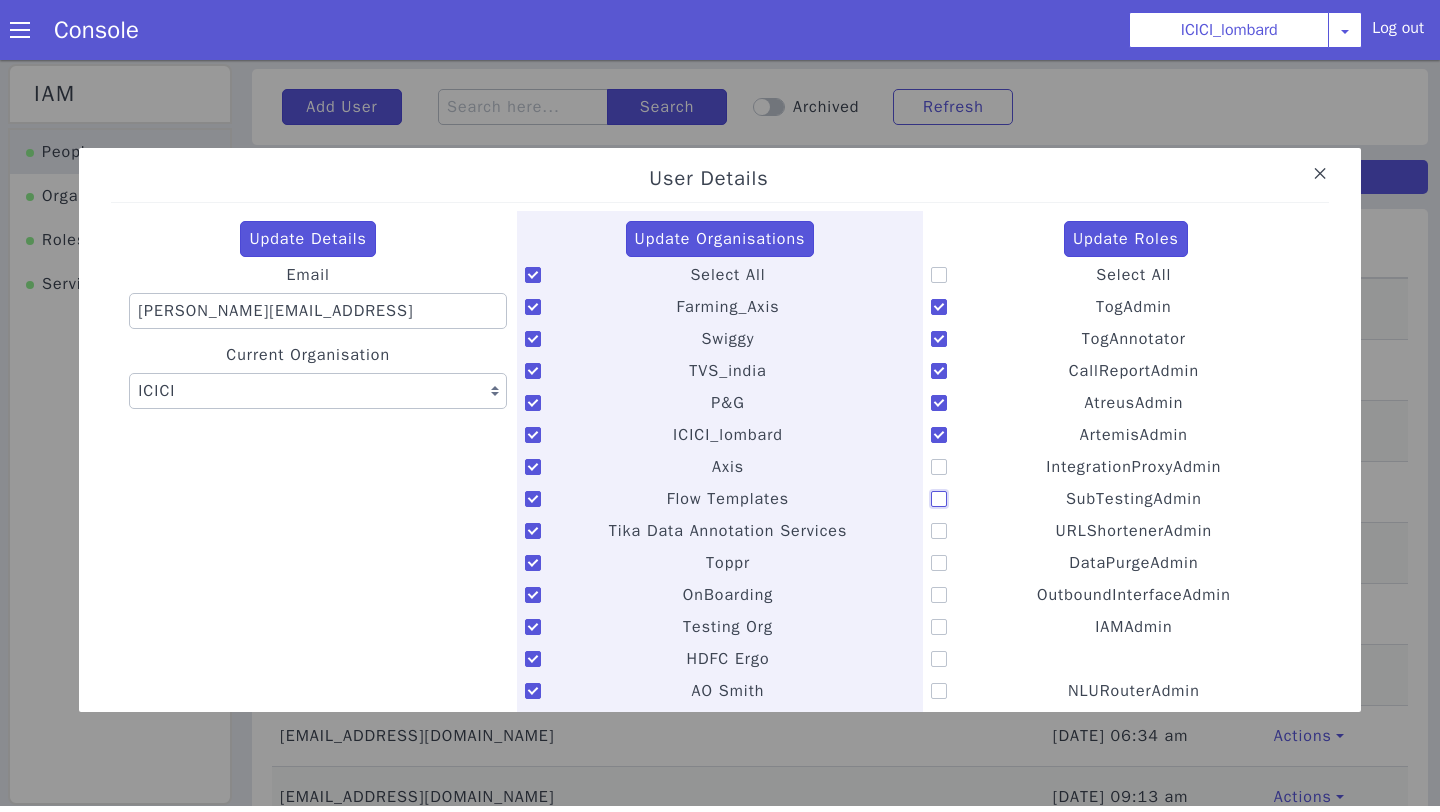 click on "SubTestingAdmin" at bounding box center [1065, 486] 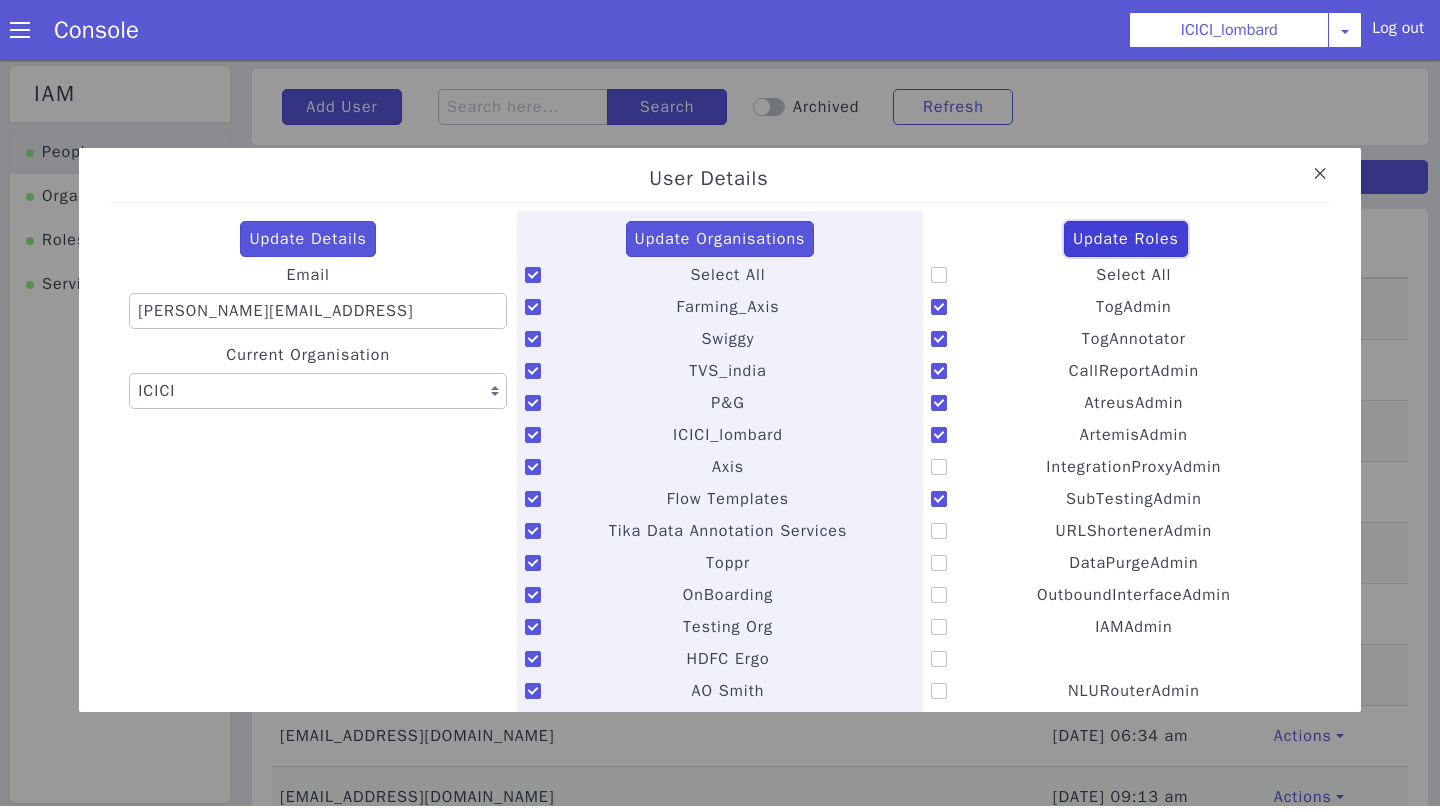 click on "Update Roles" at bounding box center (1126, 239) 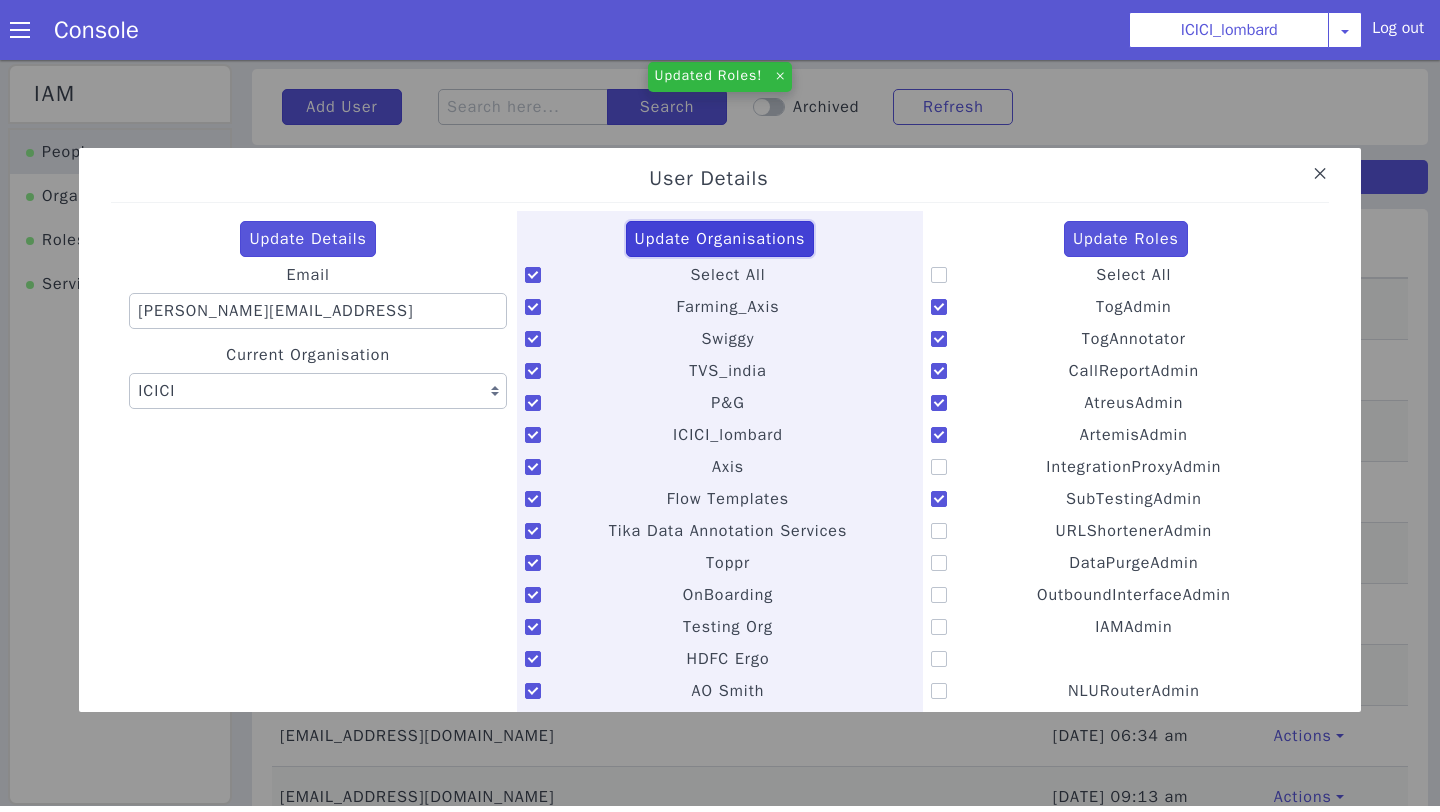 click on "Update Organisations" at bounding box center [720, 239] 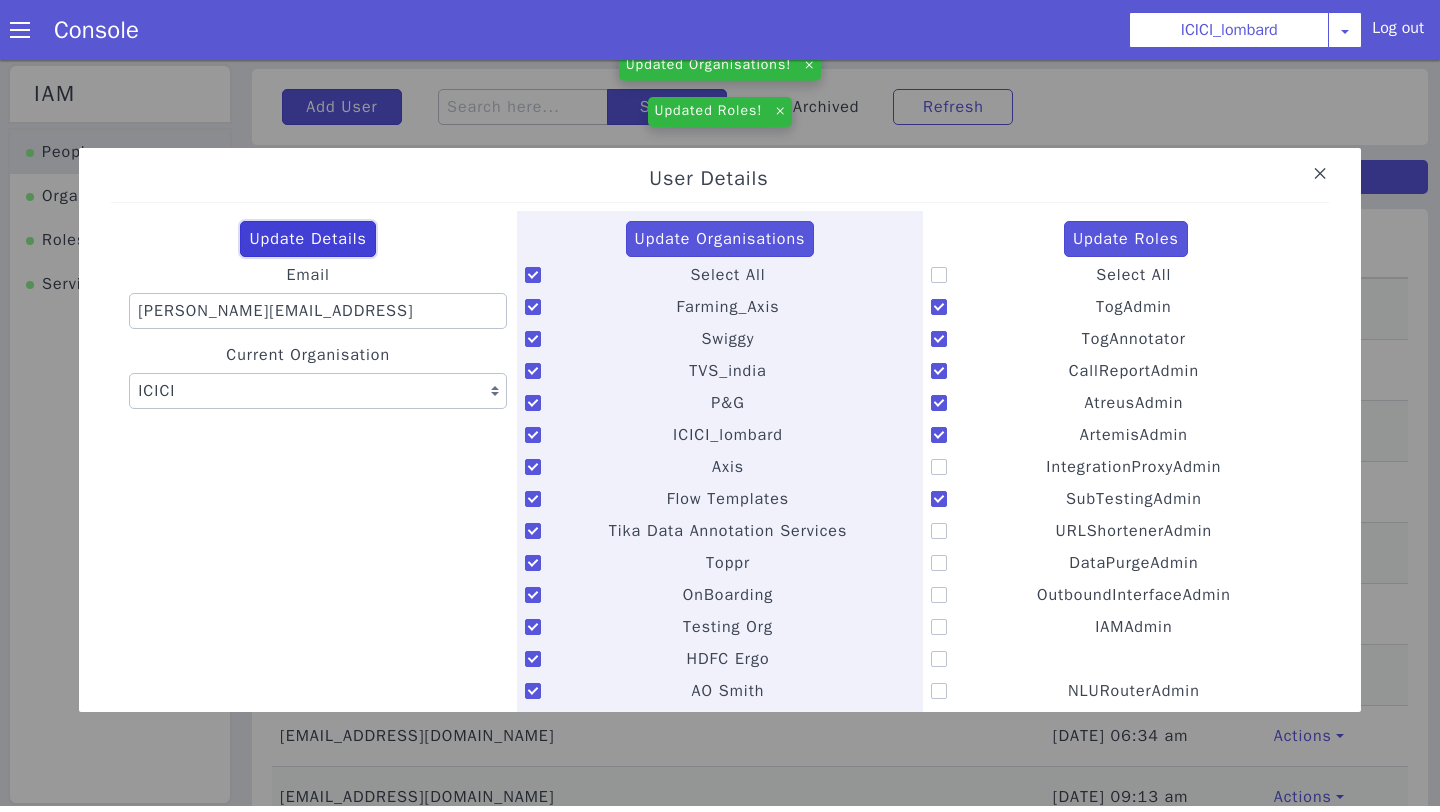 click on "Update Details" at bounding box center [308, 239] 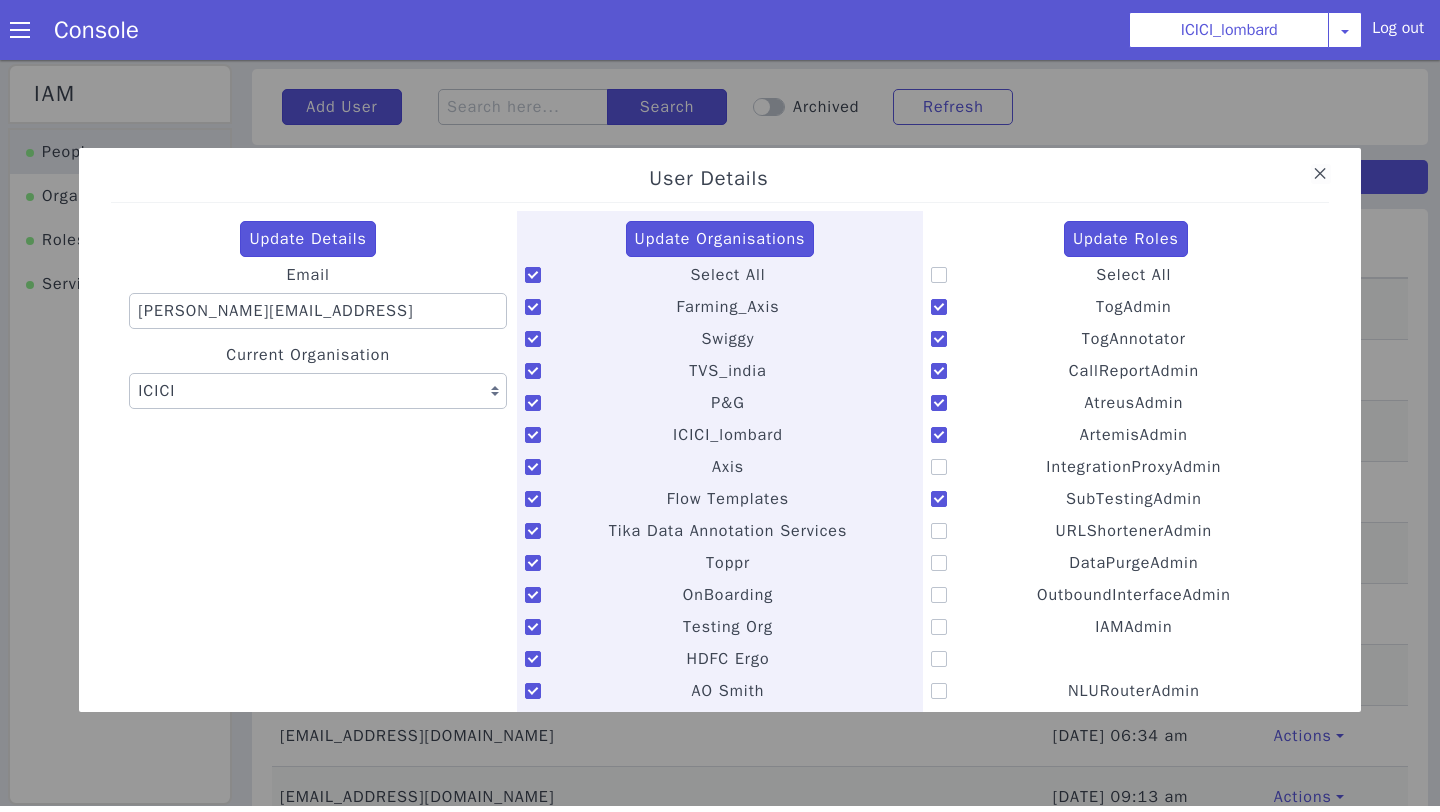 click at bounding box center (1321, 174) 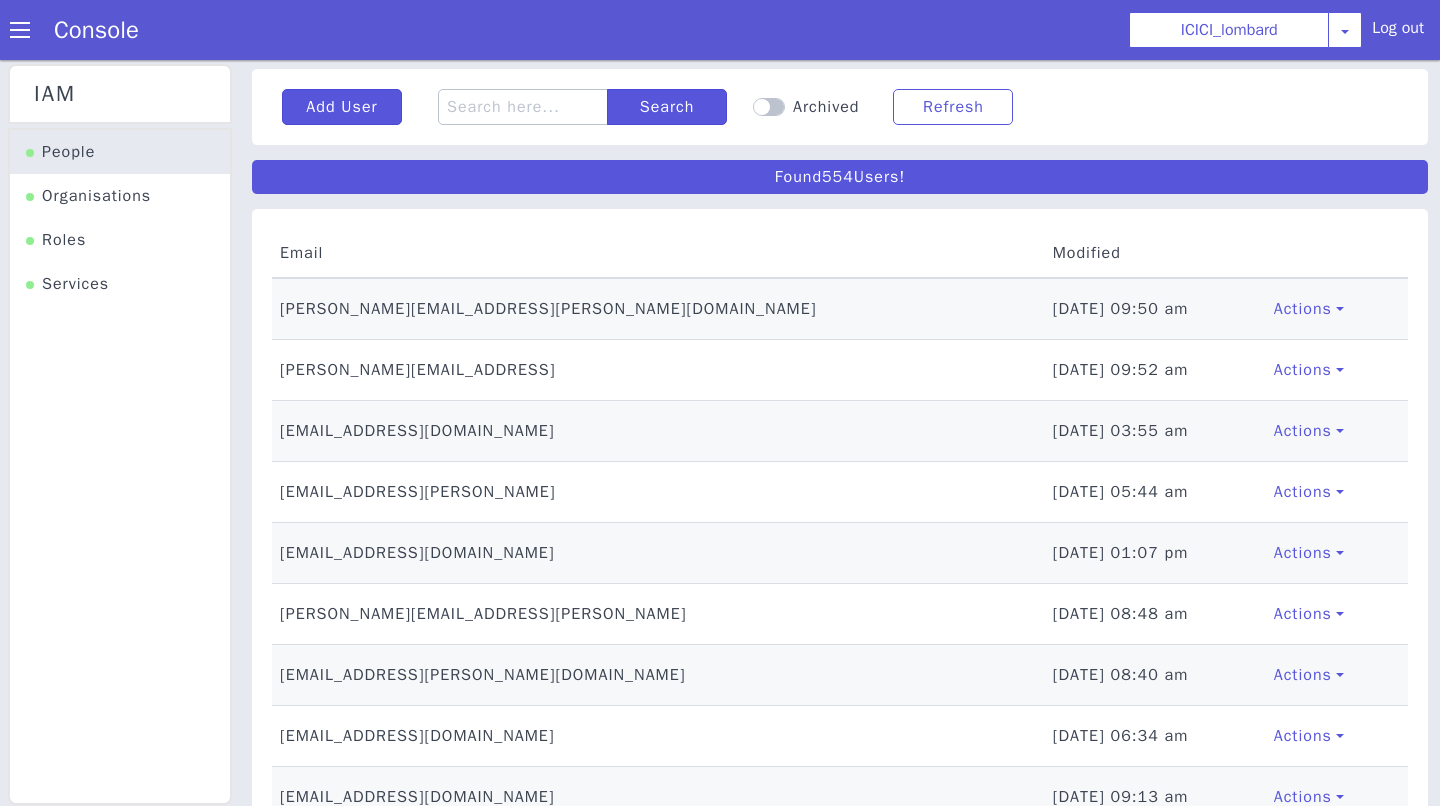 scroll, scrollTop: 0, scrollLeft: 0, axis: both 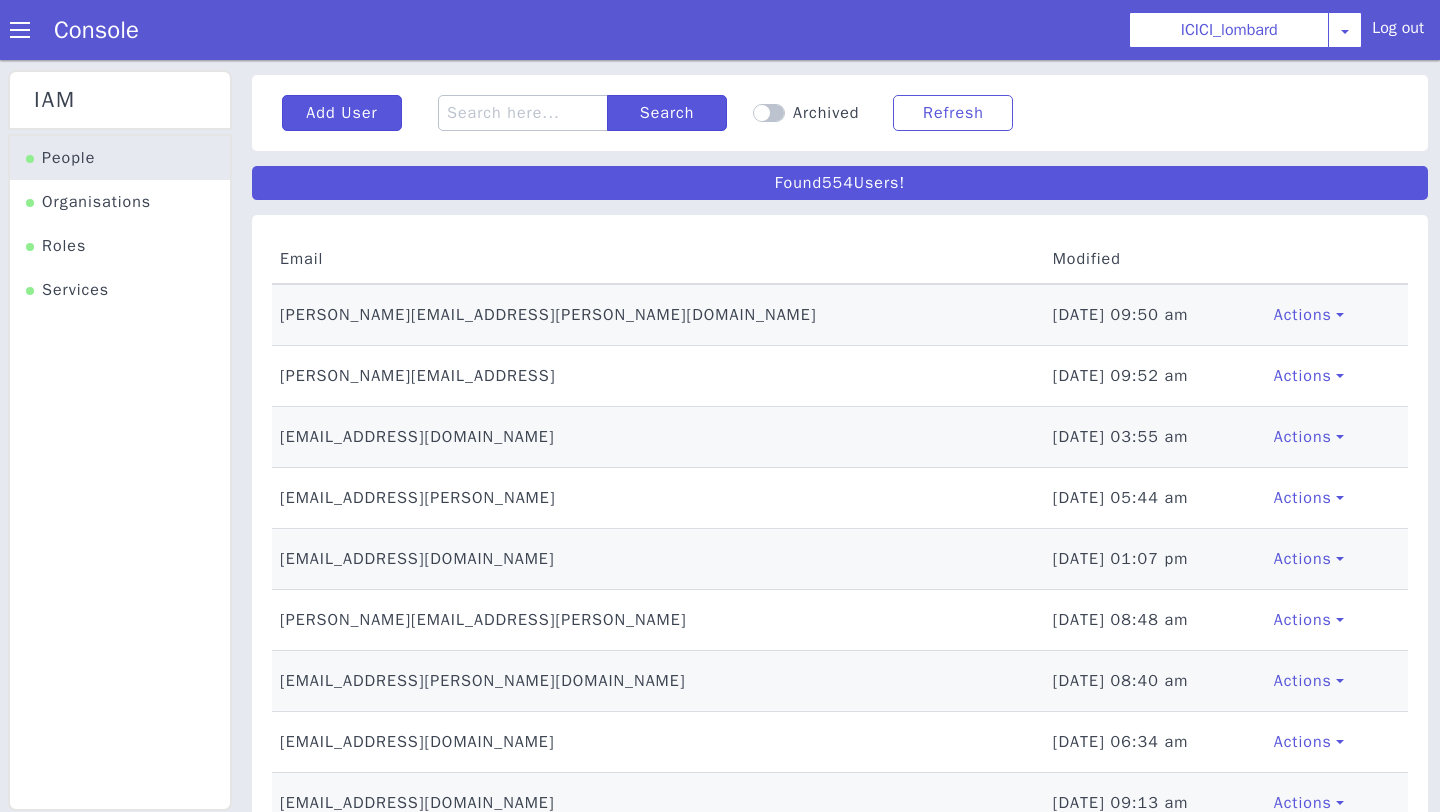 click at bounding box center (20, 30) 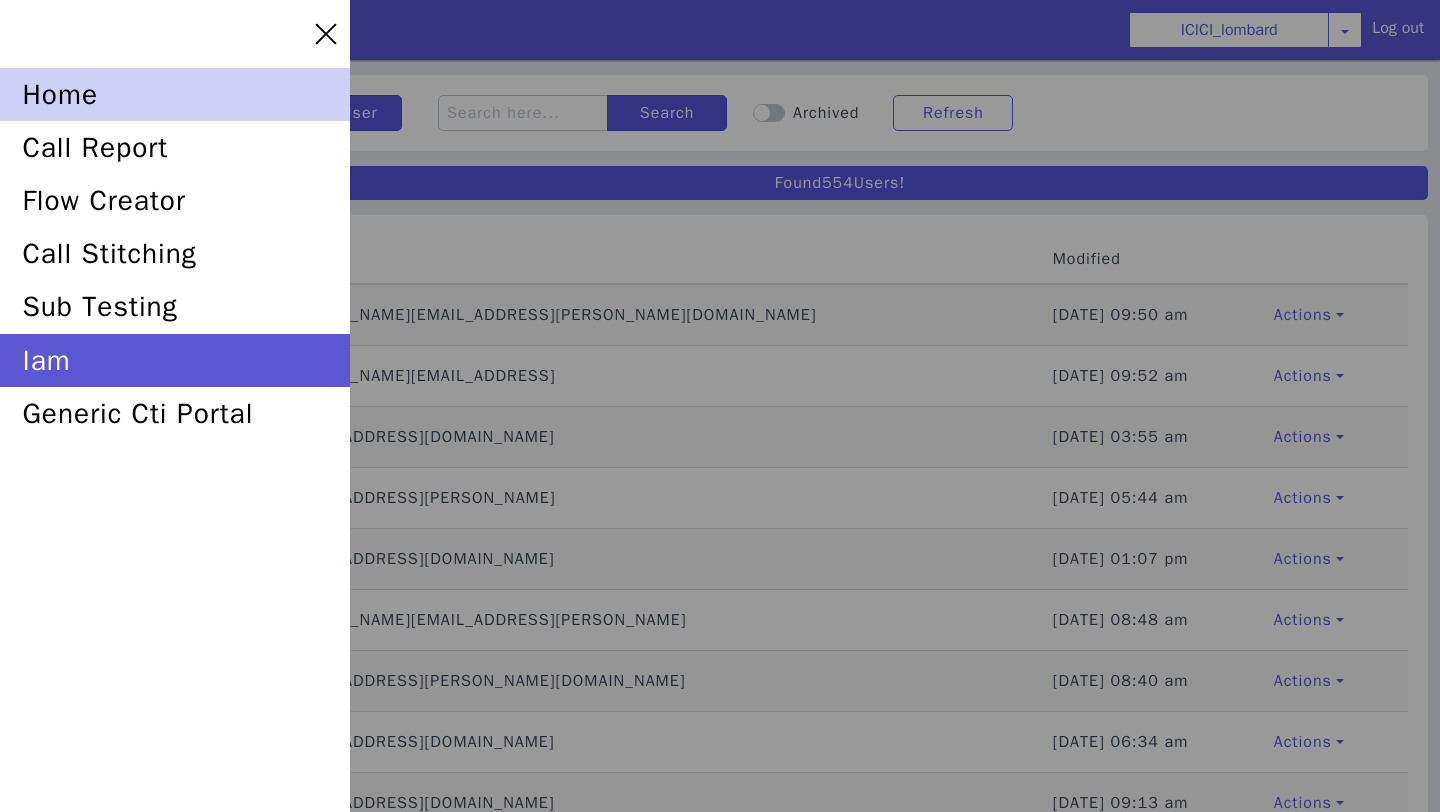 click on "home" at bounding box center [175, 94] 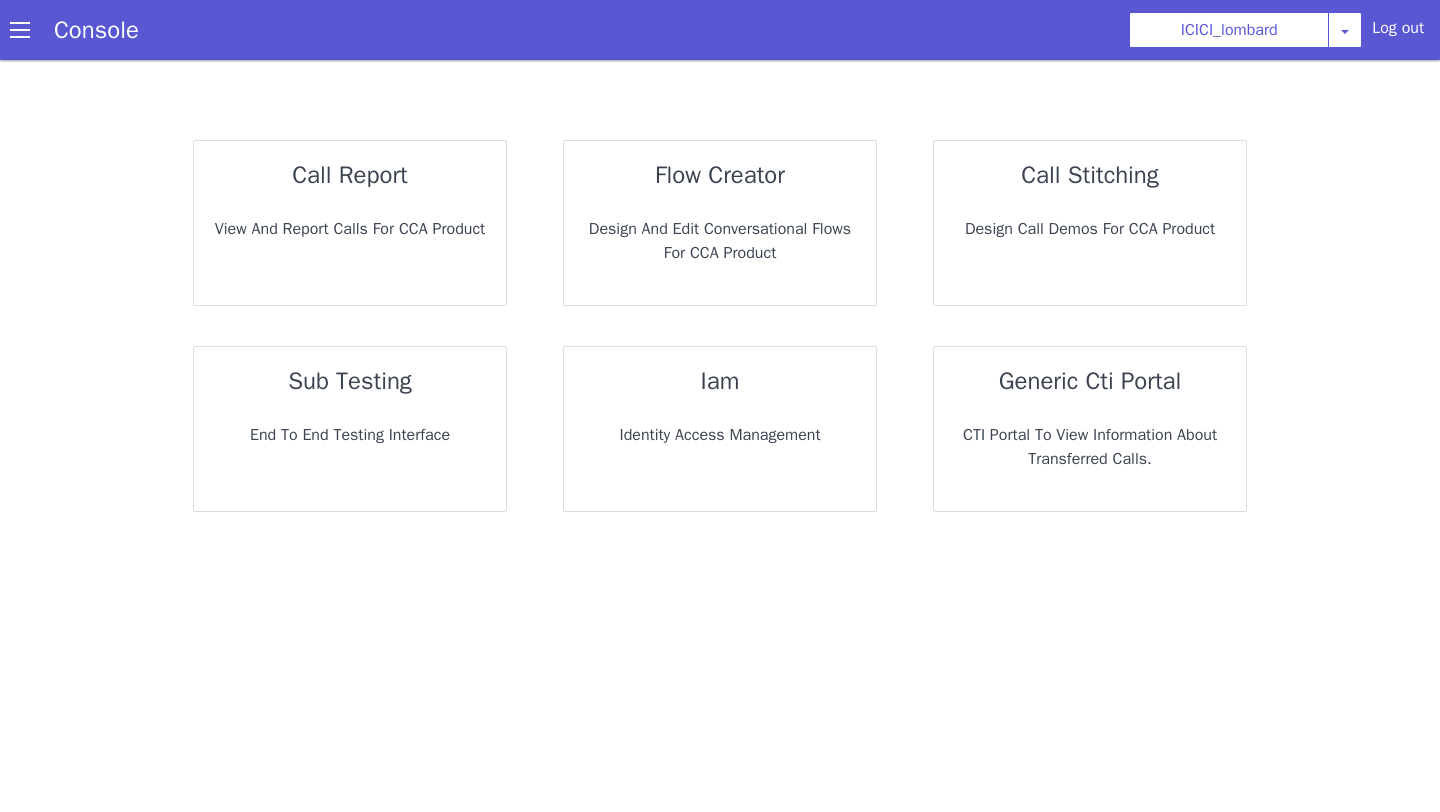 scroll, scrollTop: 0, scrollLeft: 0, axis: both 